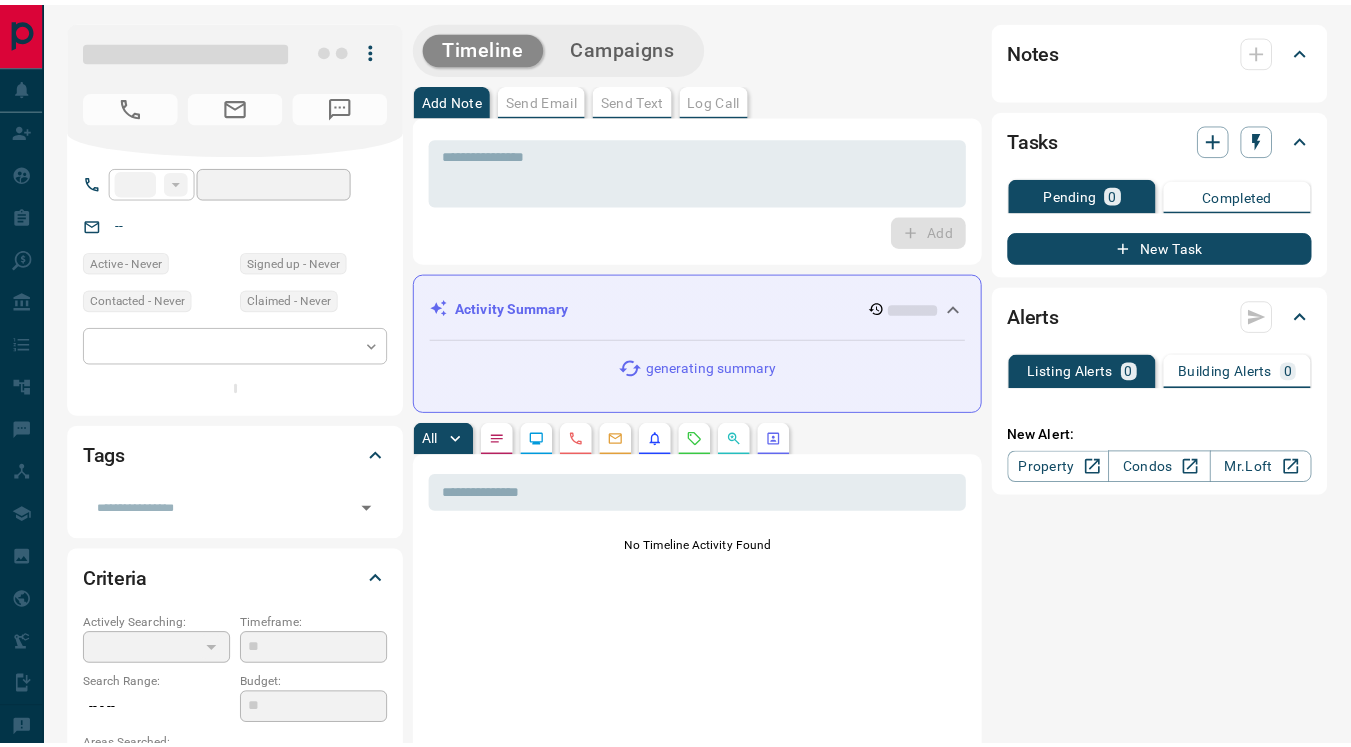scroll, scrollTop: 0, scrollLeft: 0, axis: both 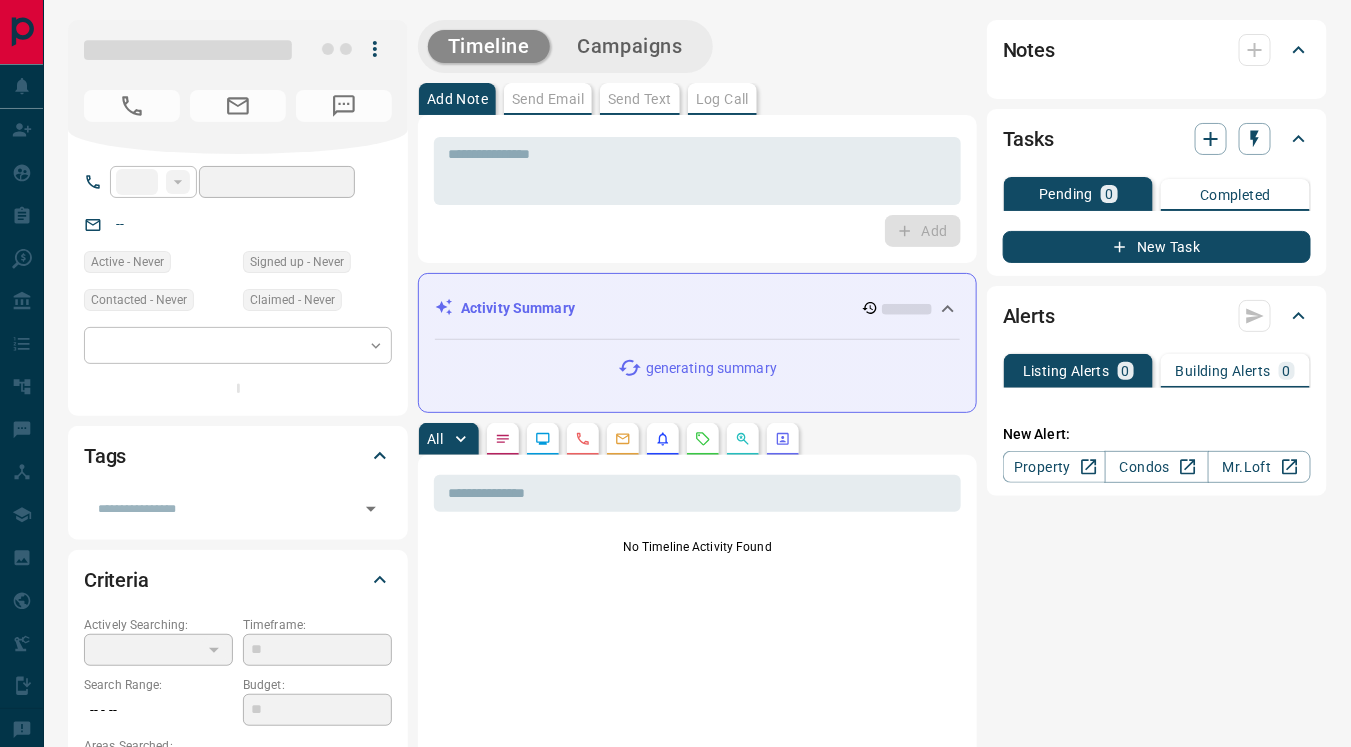 type on "**" 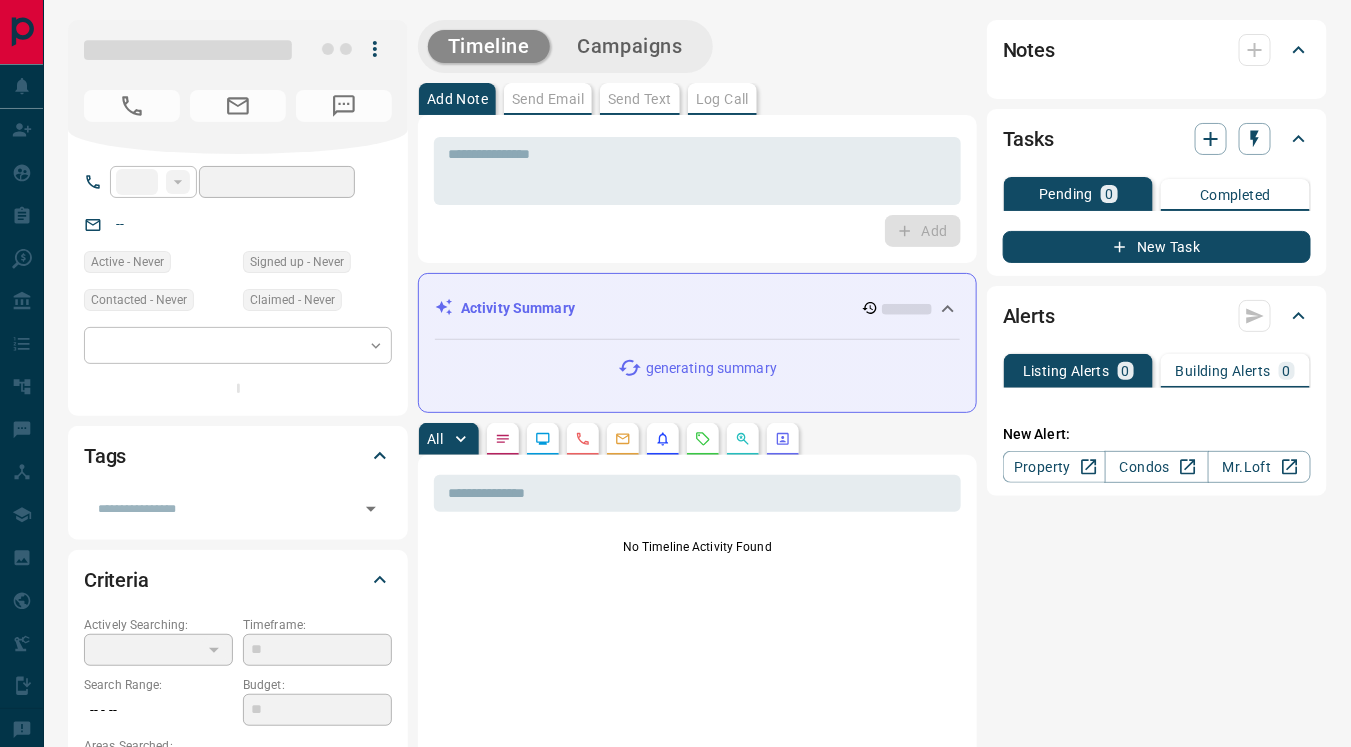type on "**********" 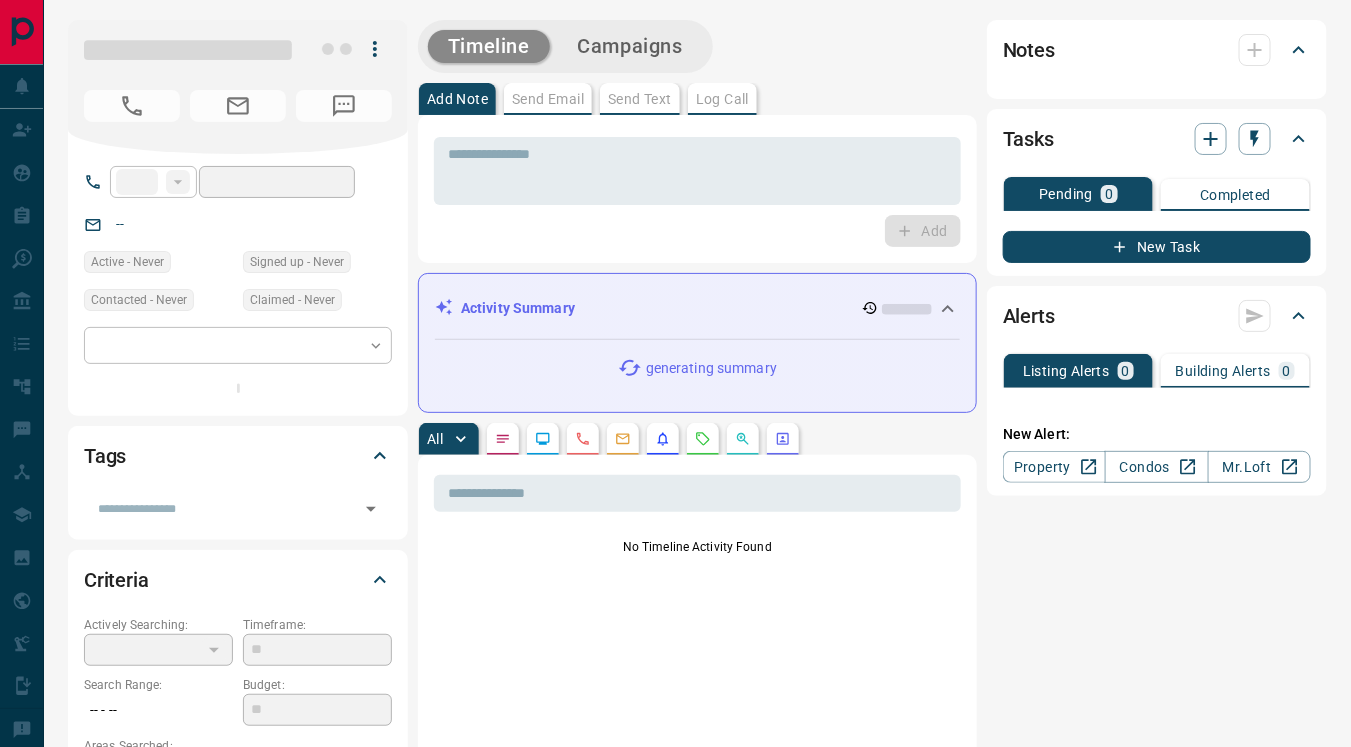type on "**********" 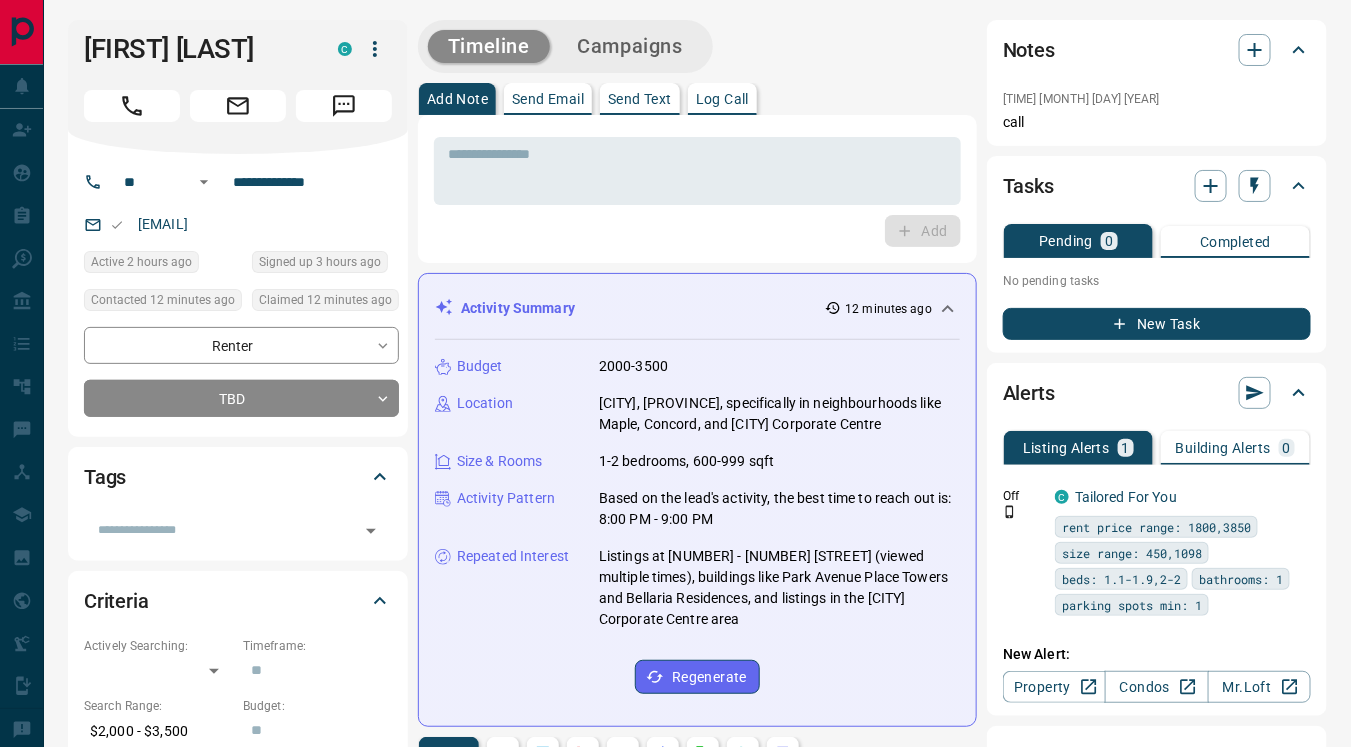 click on "Send Text" at bounding box center (640, 99) 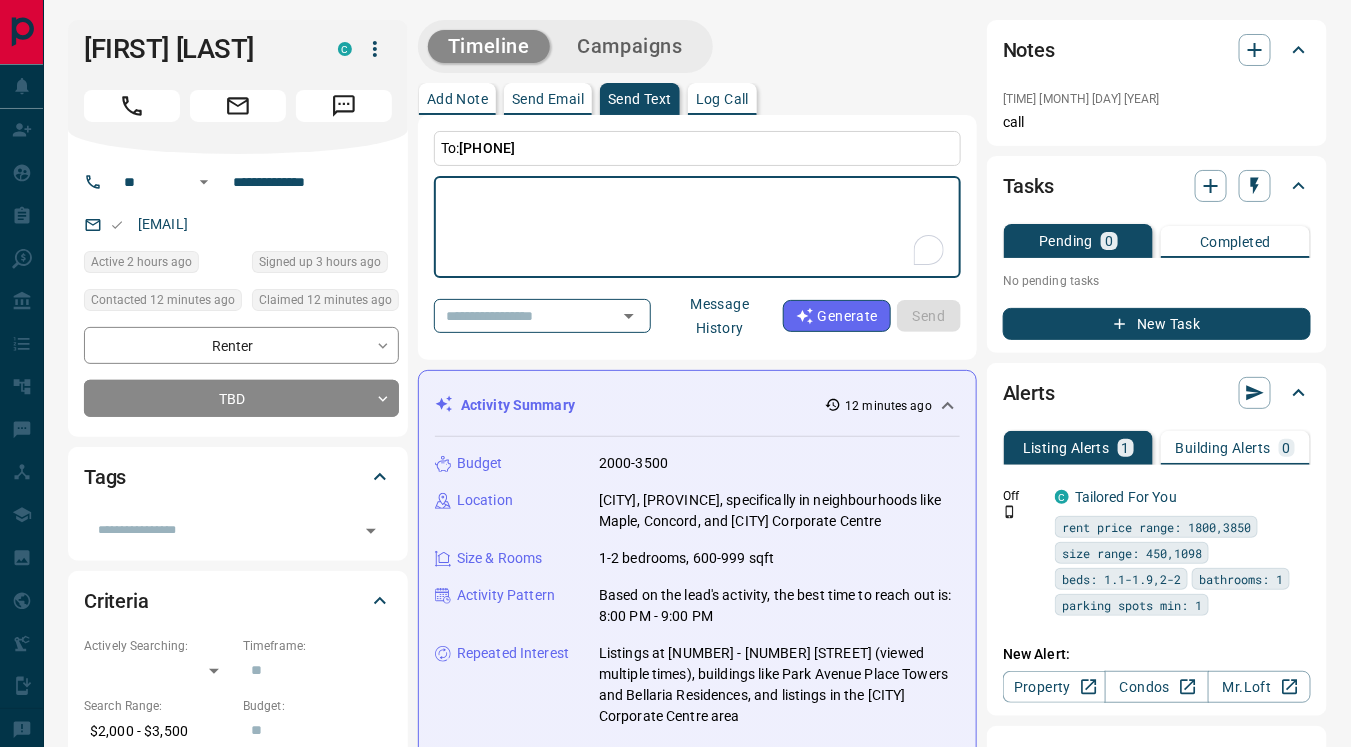 click on "Message History" at bounding box center (720, 316) 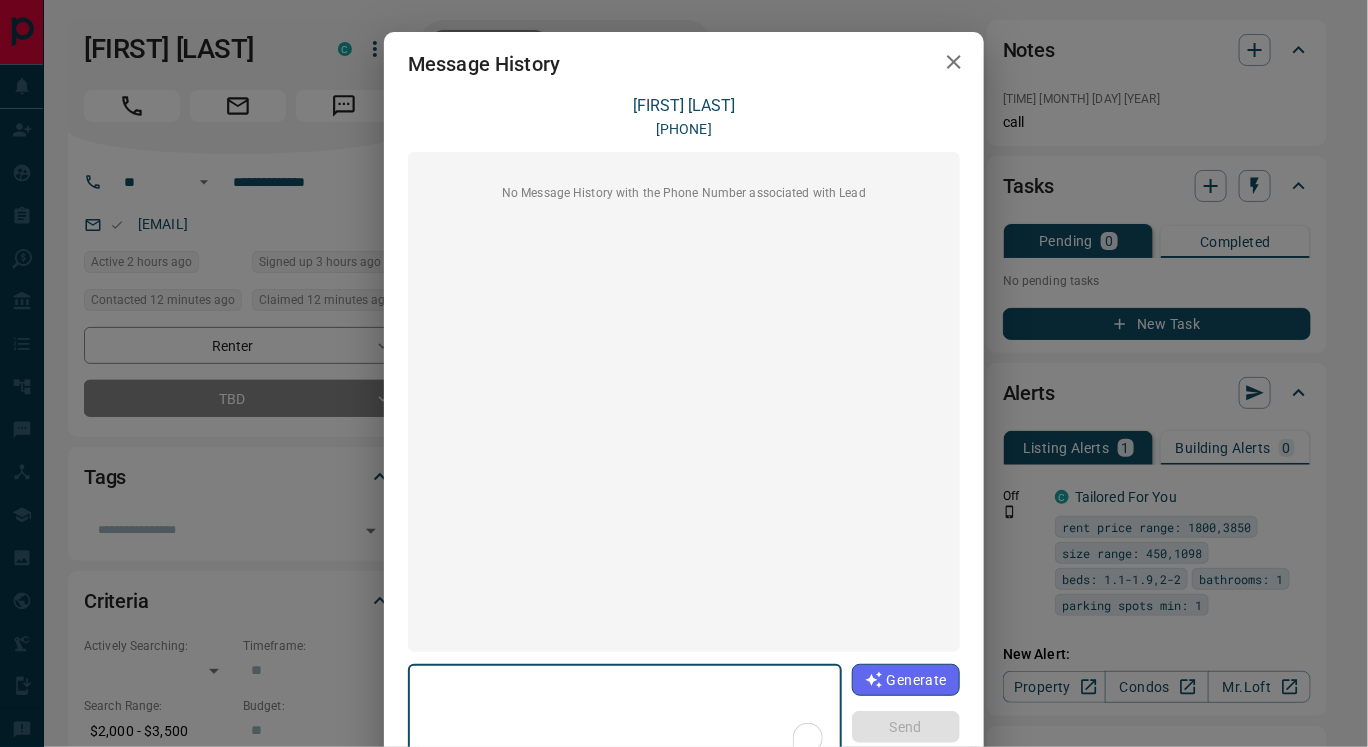 click 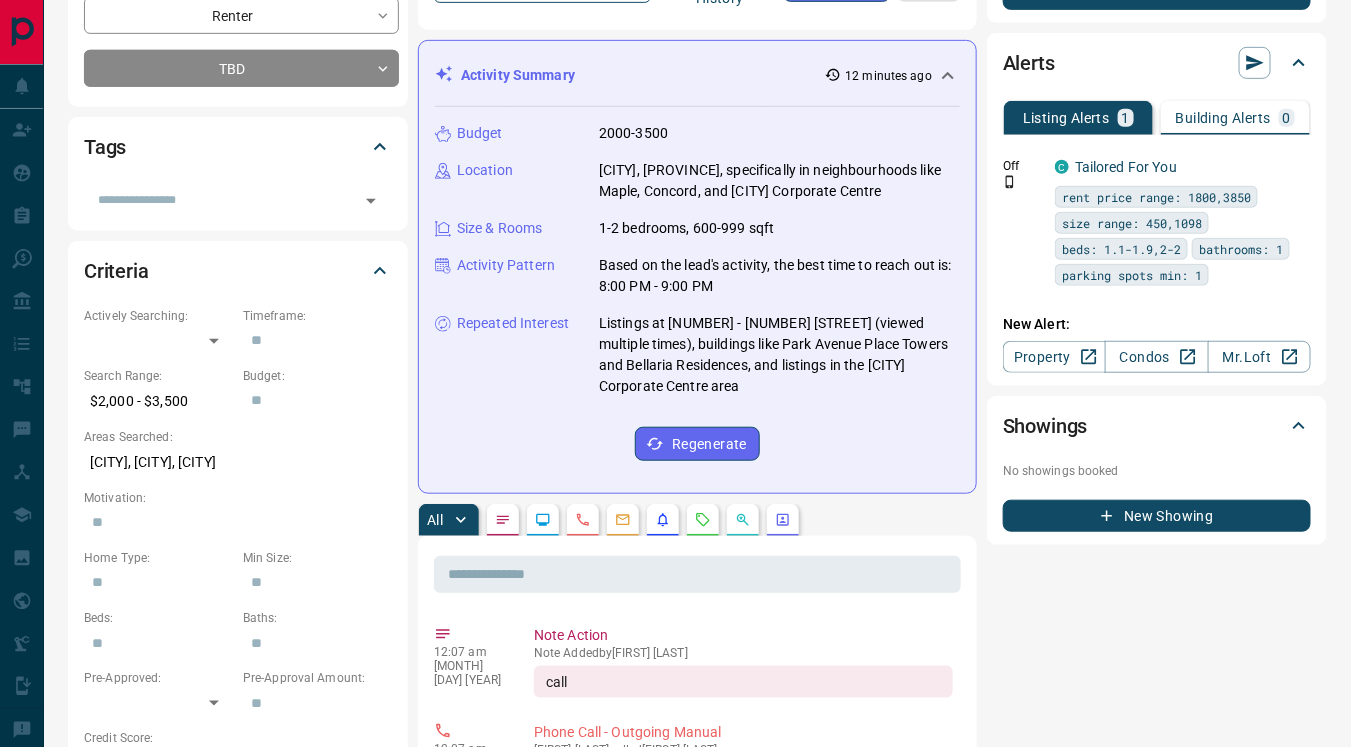 scroll, scrollTop: 332, scrollLeft: 0, axis: vertical 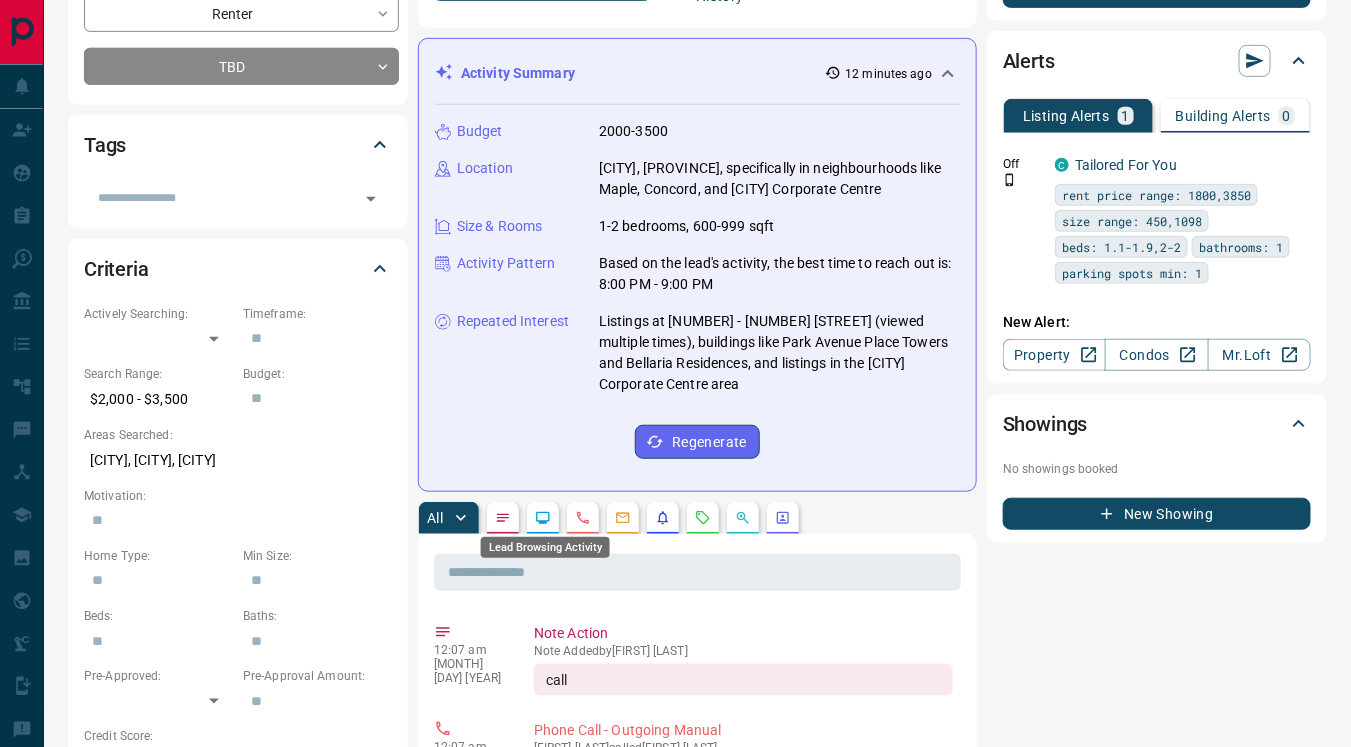 click 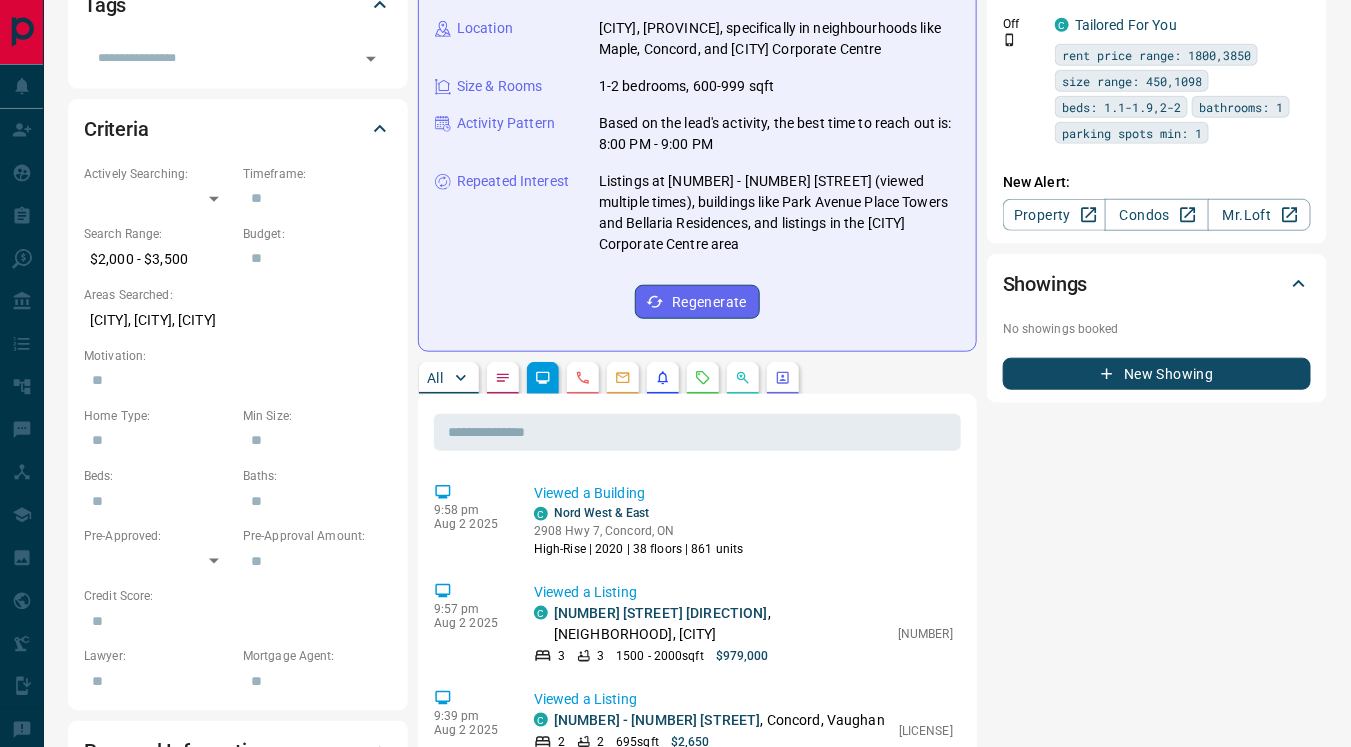 scroll, scrollTop: 510, scrollLeft: 0, axis: vertical 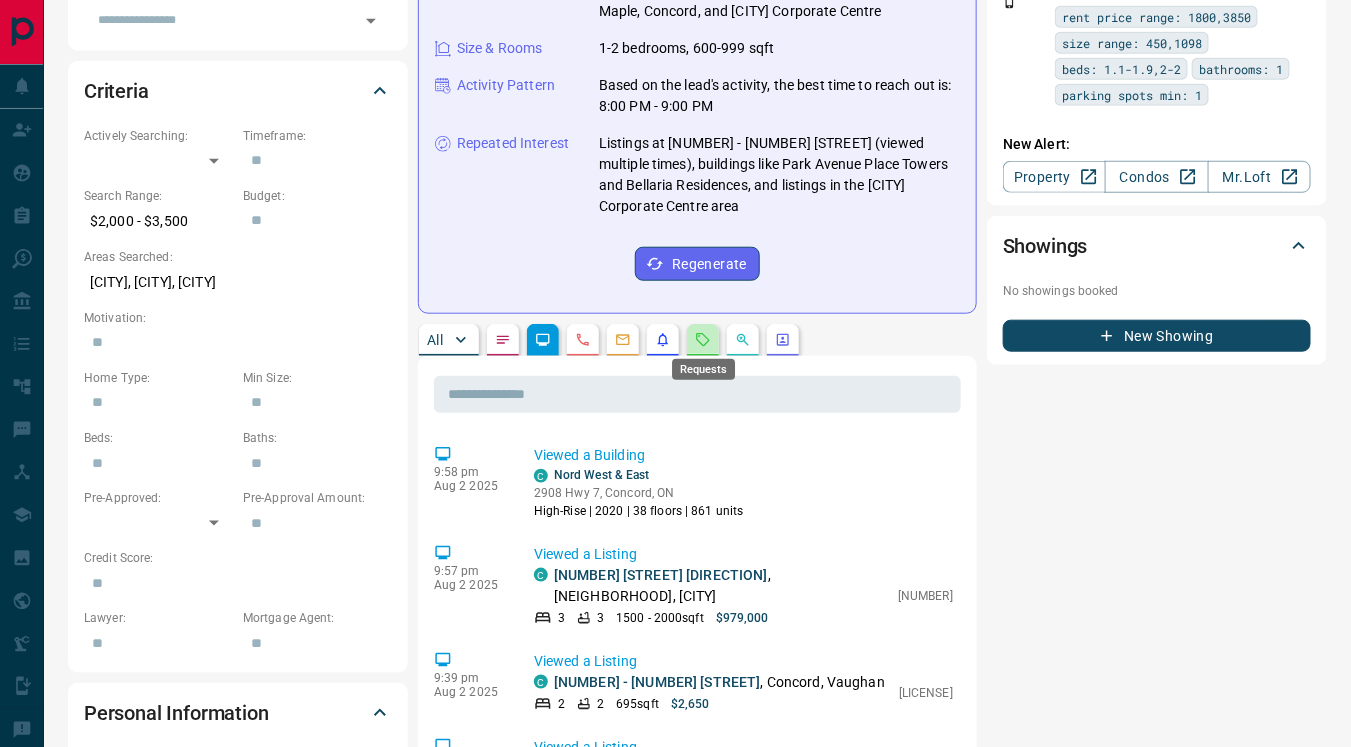 click 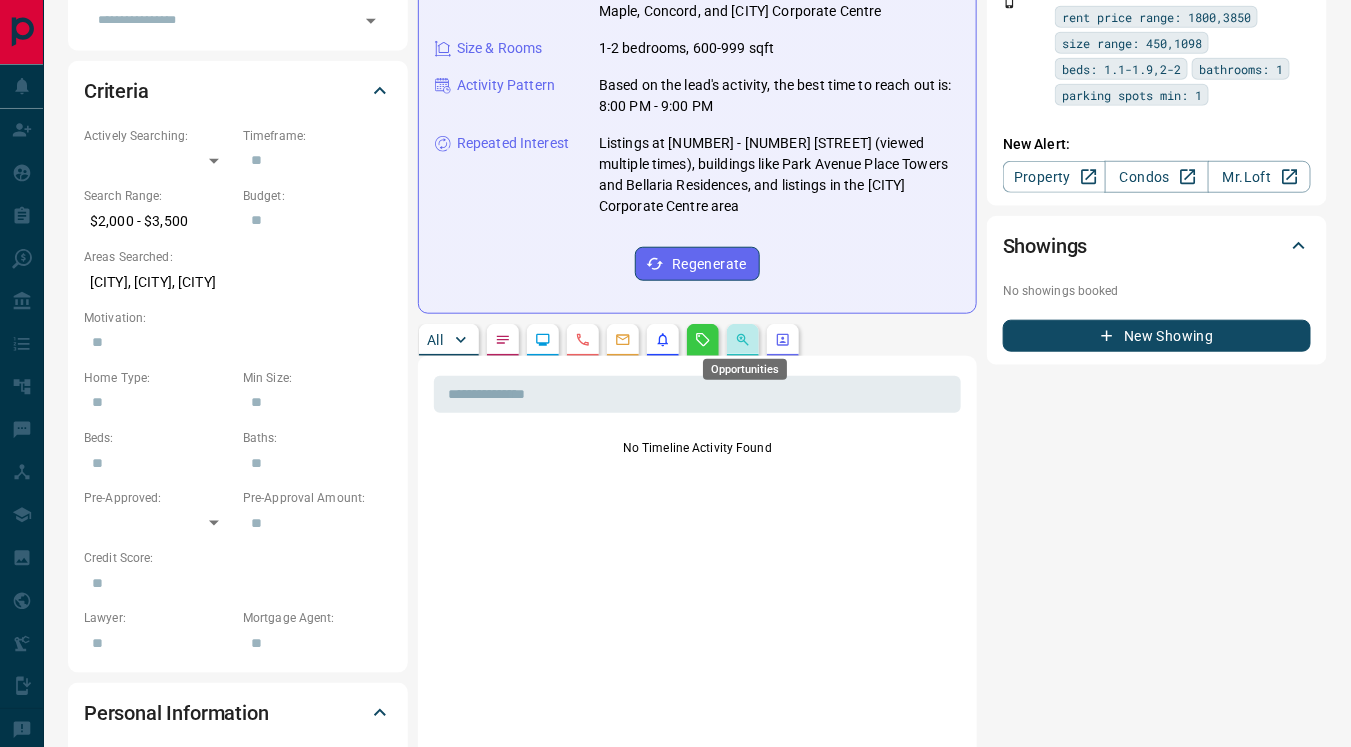 click 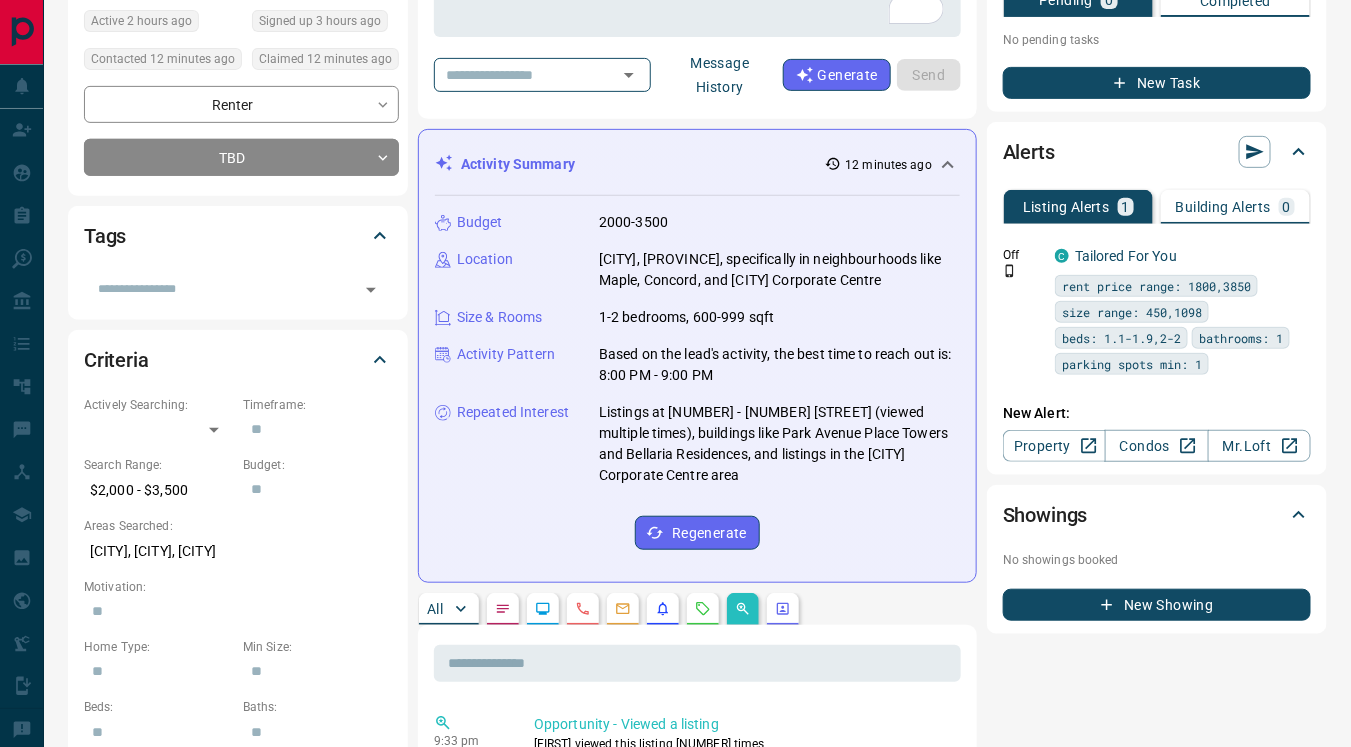scroll, scrollTop: 241, scrollLeft: 0, axis: vertical 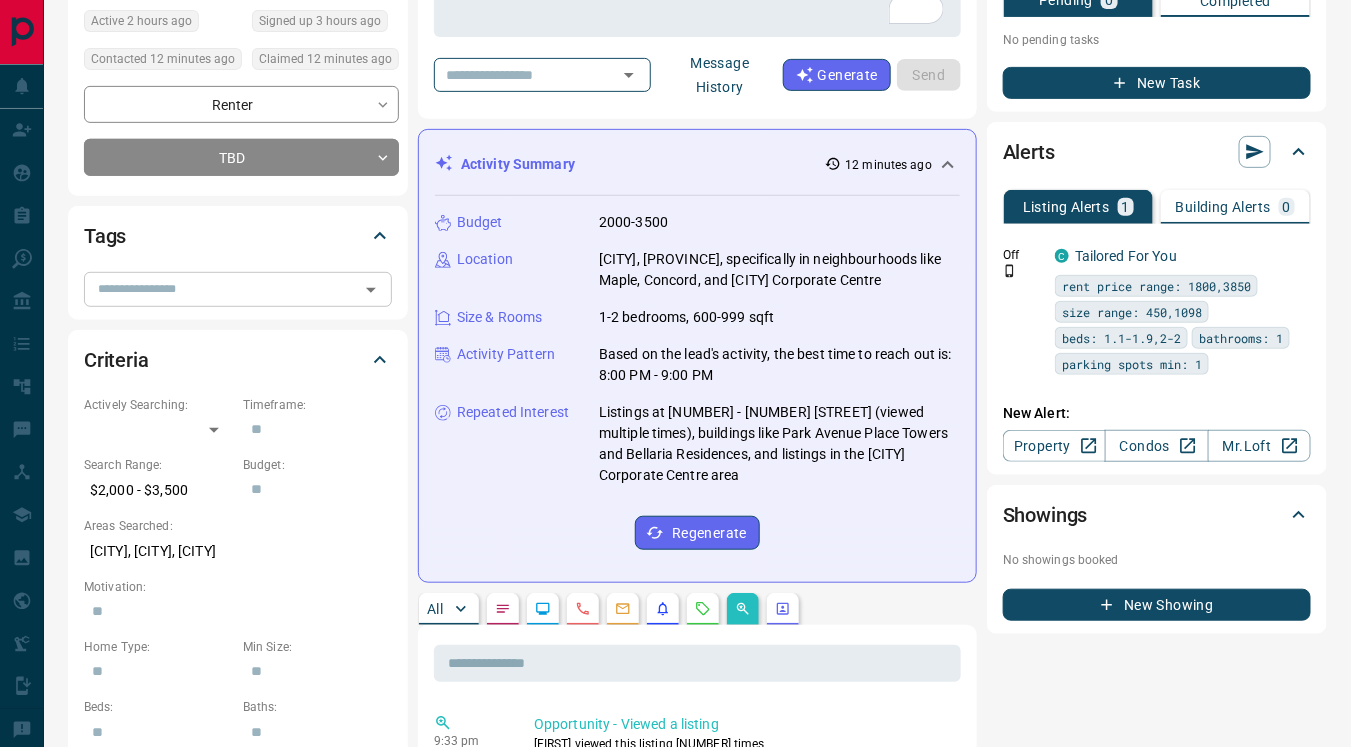 click at bounding box center (221, 289) 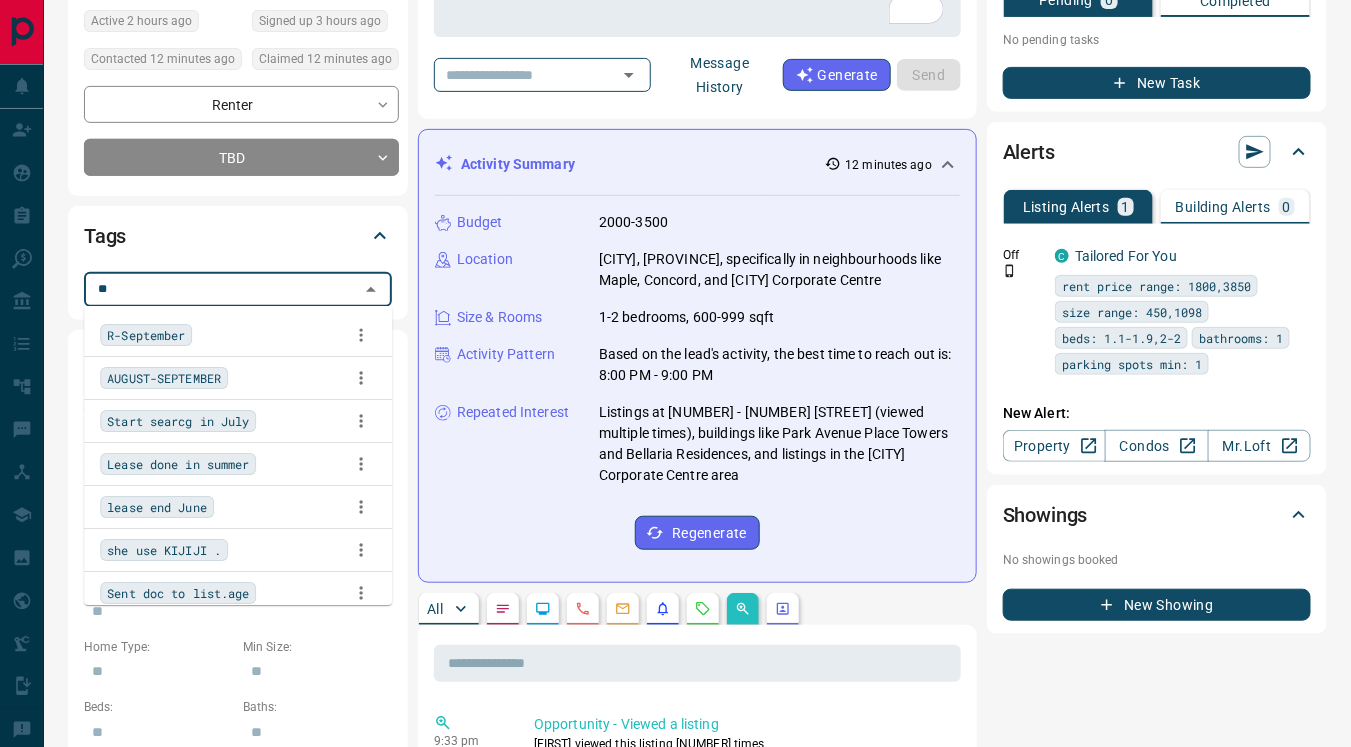 type on "***" 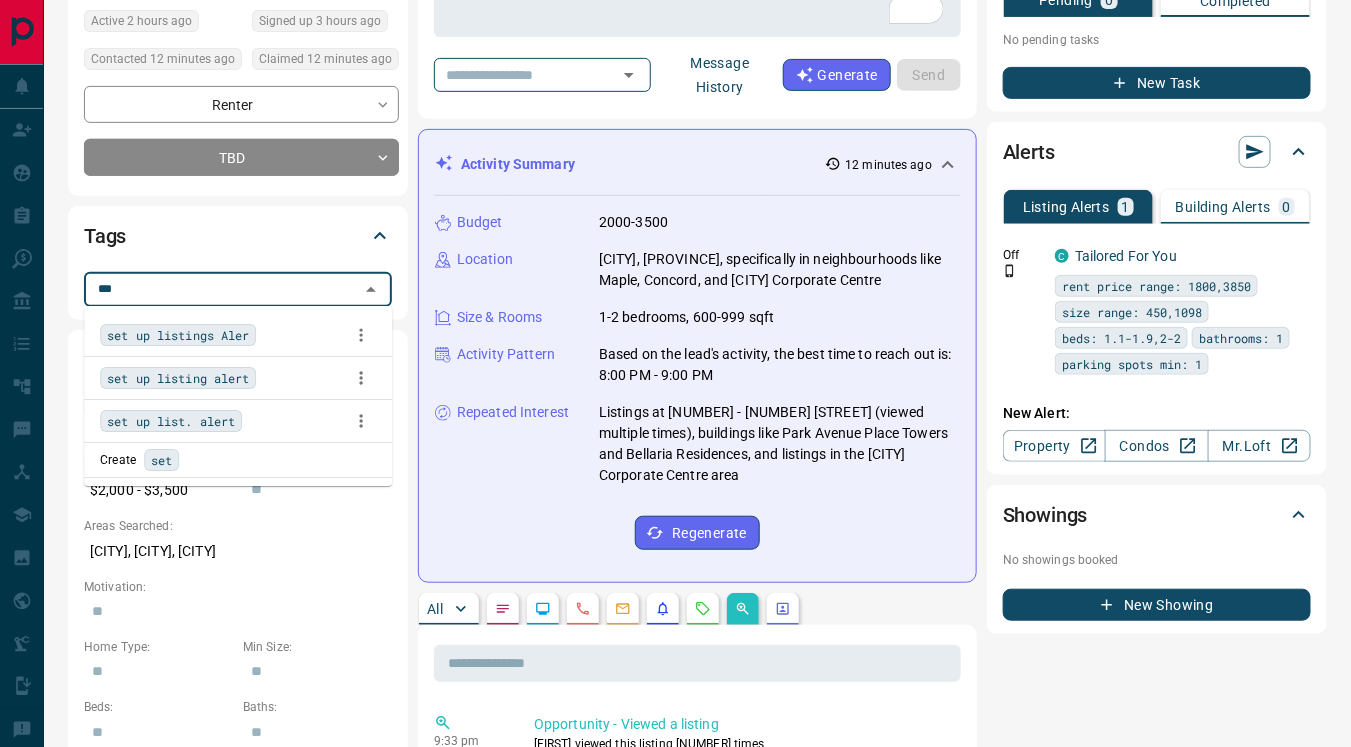 click on "set up listings Aler" at bounding box center (178, 335) 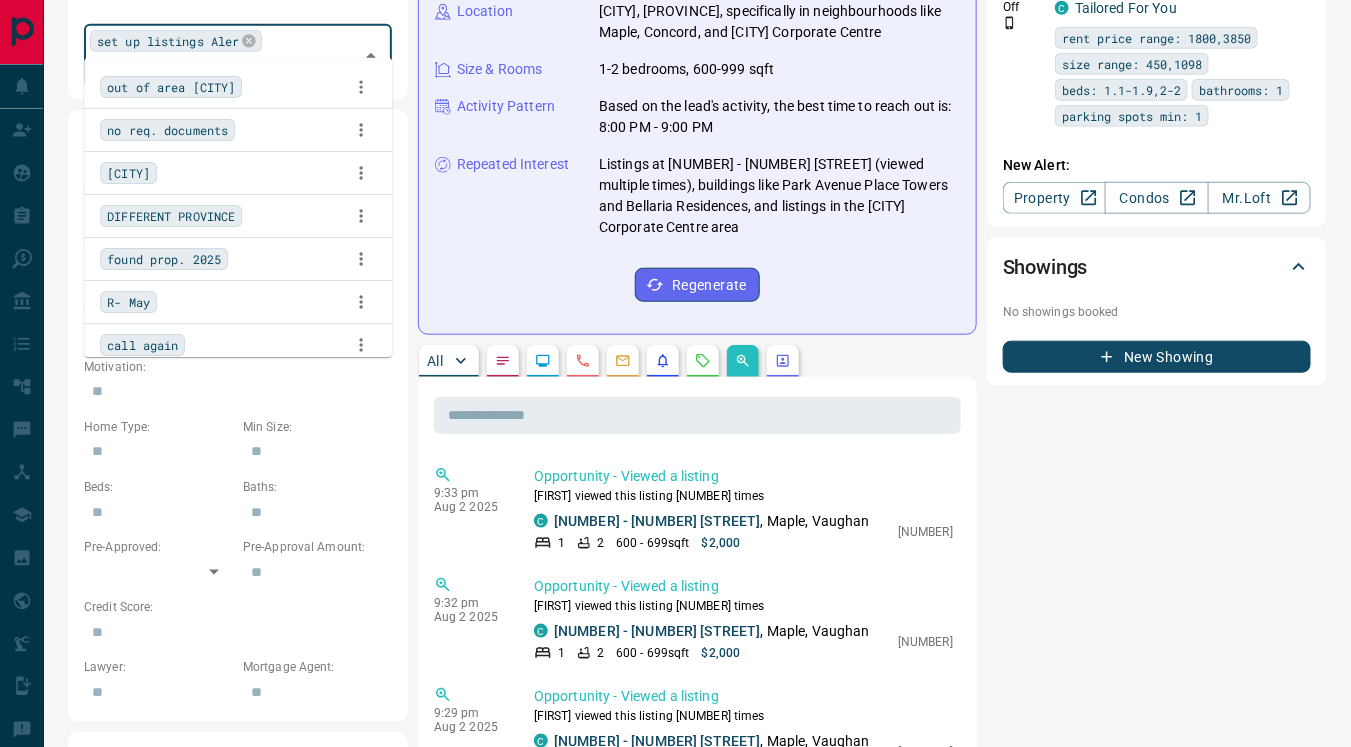 scroll, scrollTop: 527, scrollLeft: 0, axis: vertical 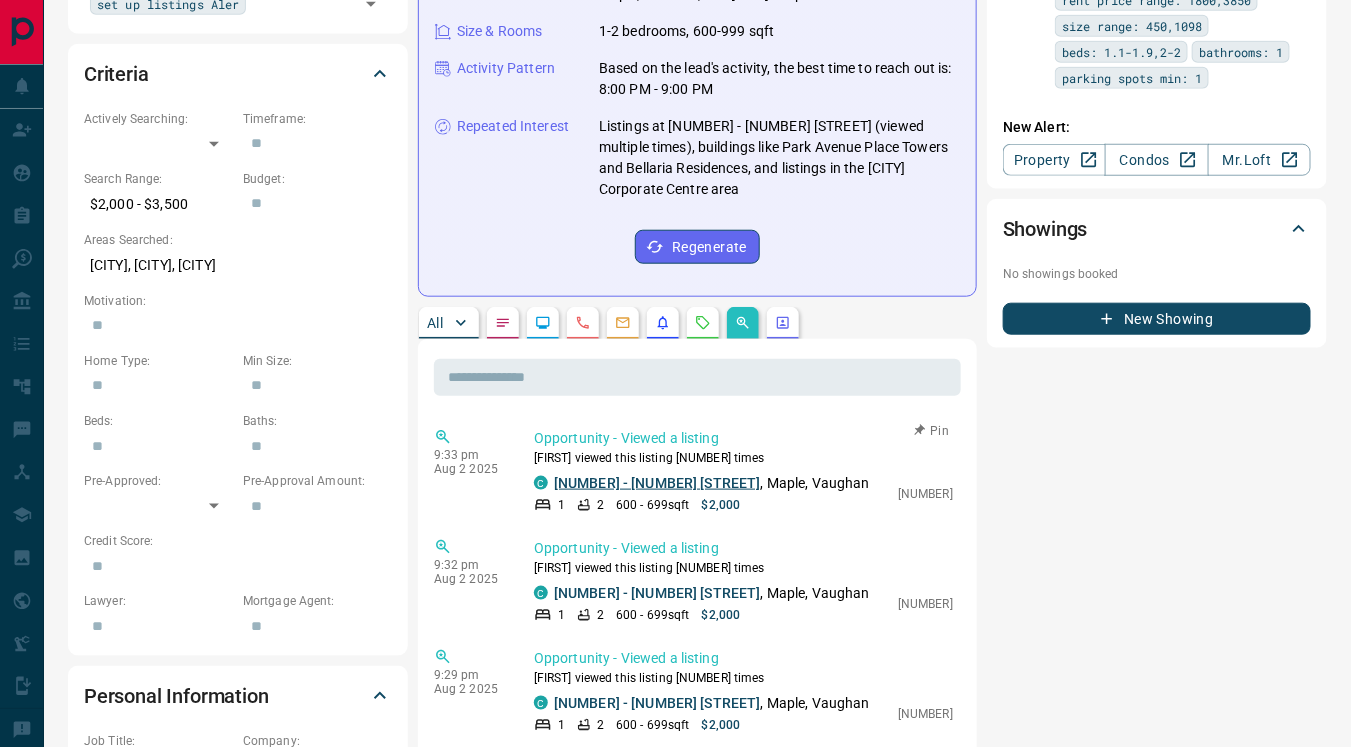 click on "[NUMBER] - [NUMBER] [STREET]" at bounding box center [657, 483] 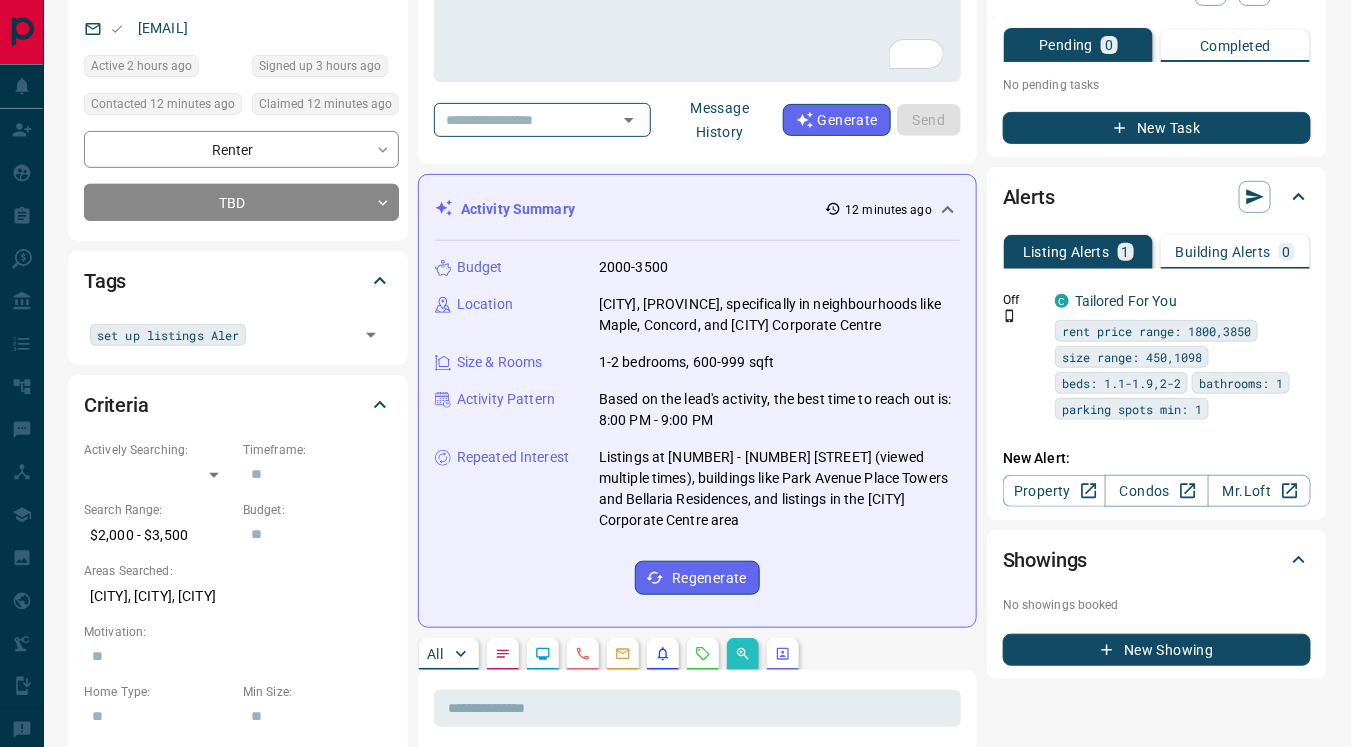 scroll, scrollTop: 246, scrollLeft: 0, axis: vertical 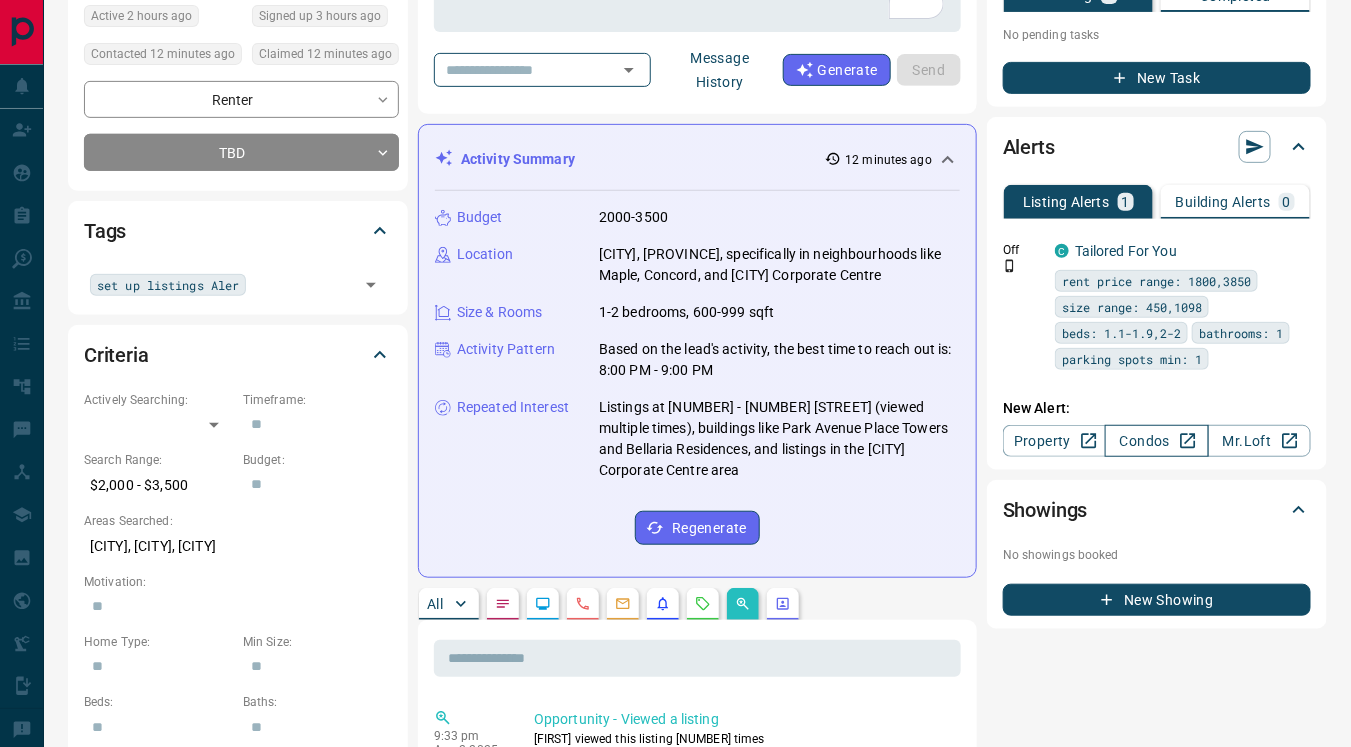 click on "Condos" at bounding box center (1156, 441) 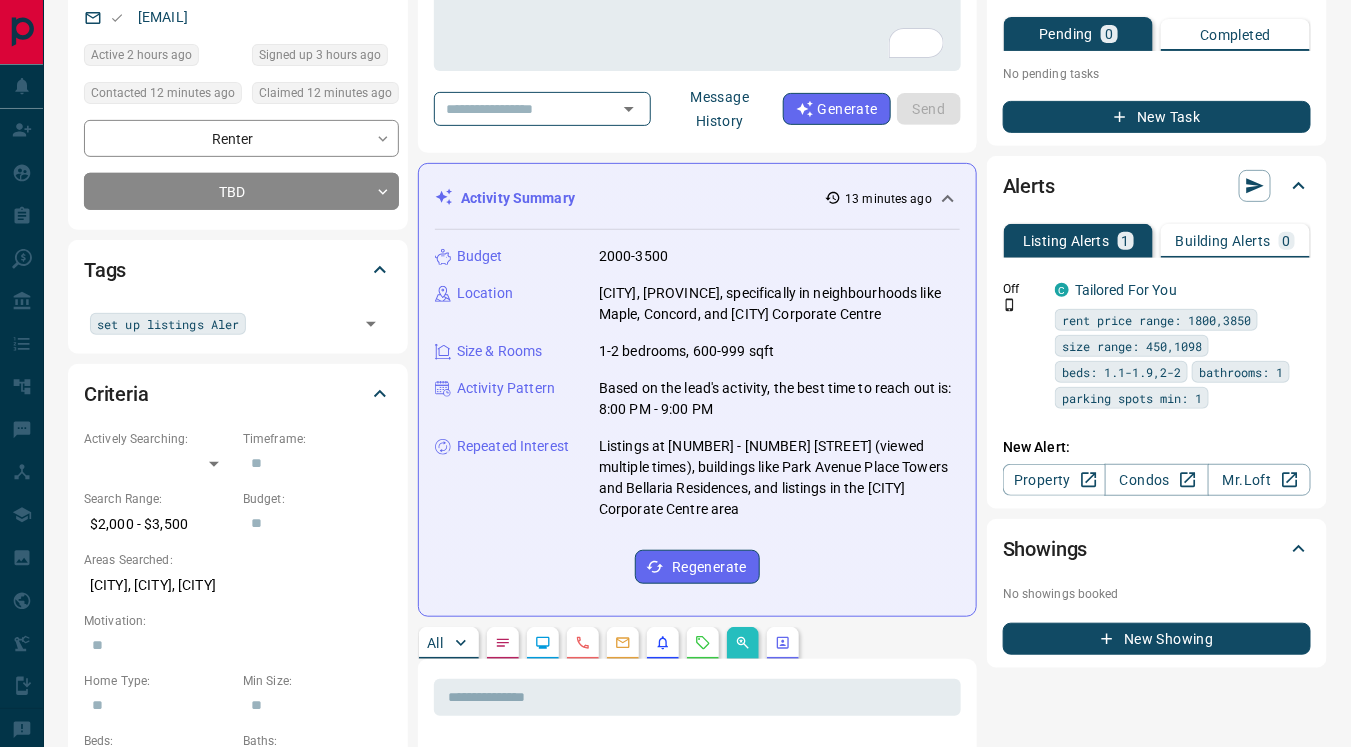 scroll, scrollTop: 204, scrollLeft: 0, axis: vertical 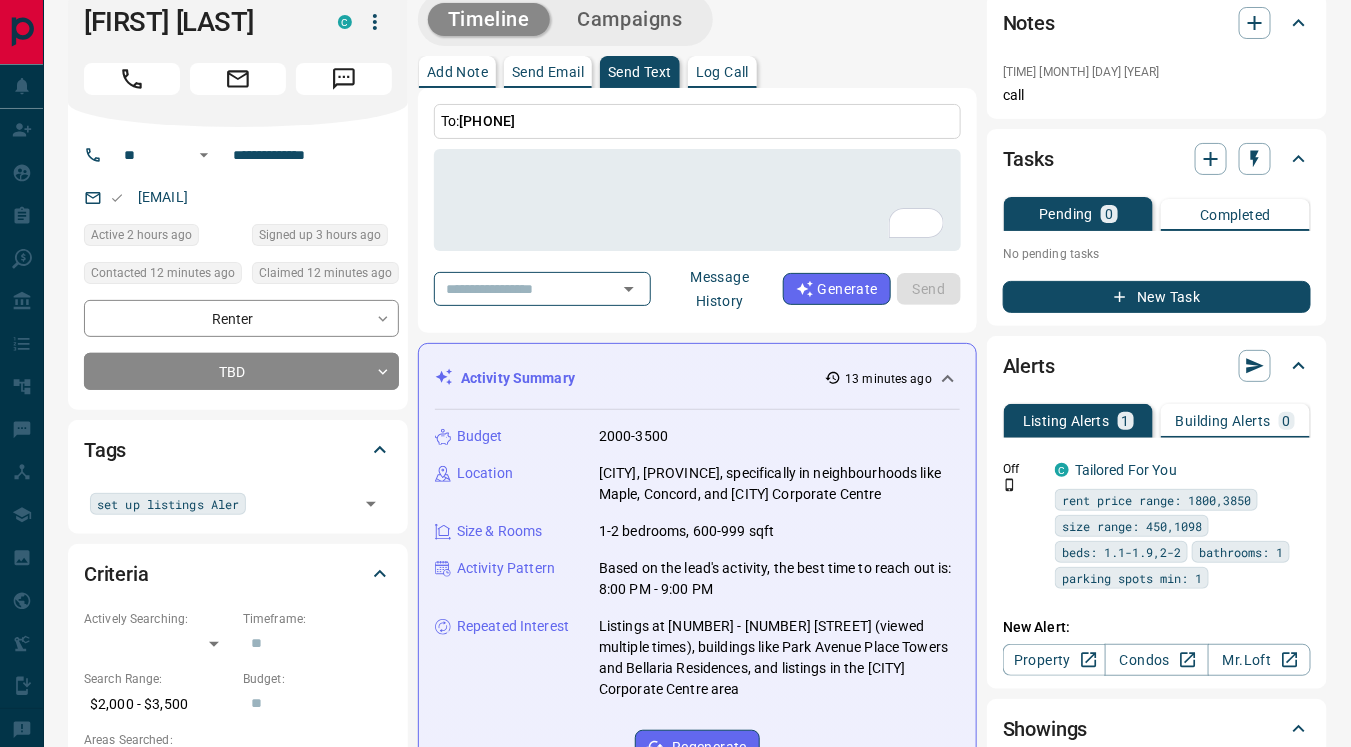 drag, startPoint x: 135, startPoint y: 188, endPoint x: 395, endPoint y: 199, distance: 260.23257 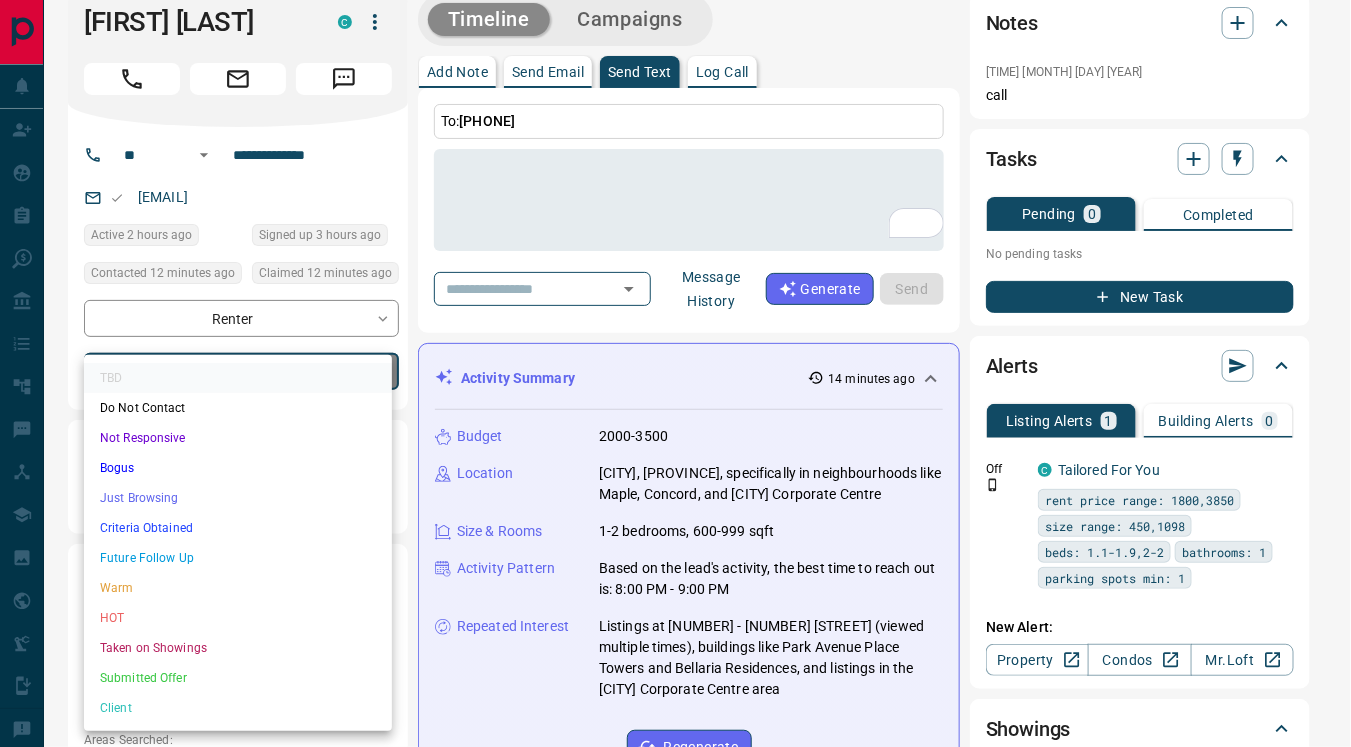 click on "**********" at bounding box center [675, 1067] 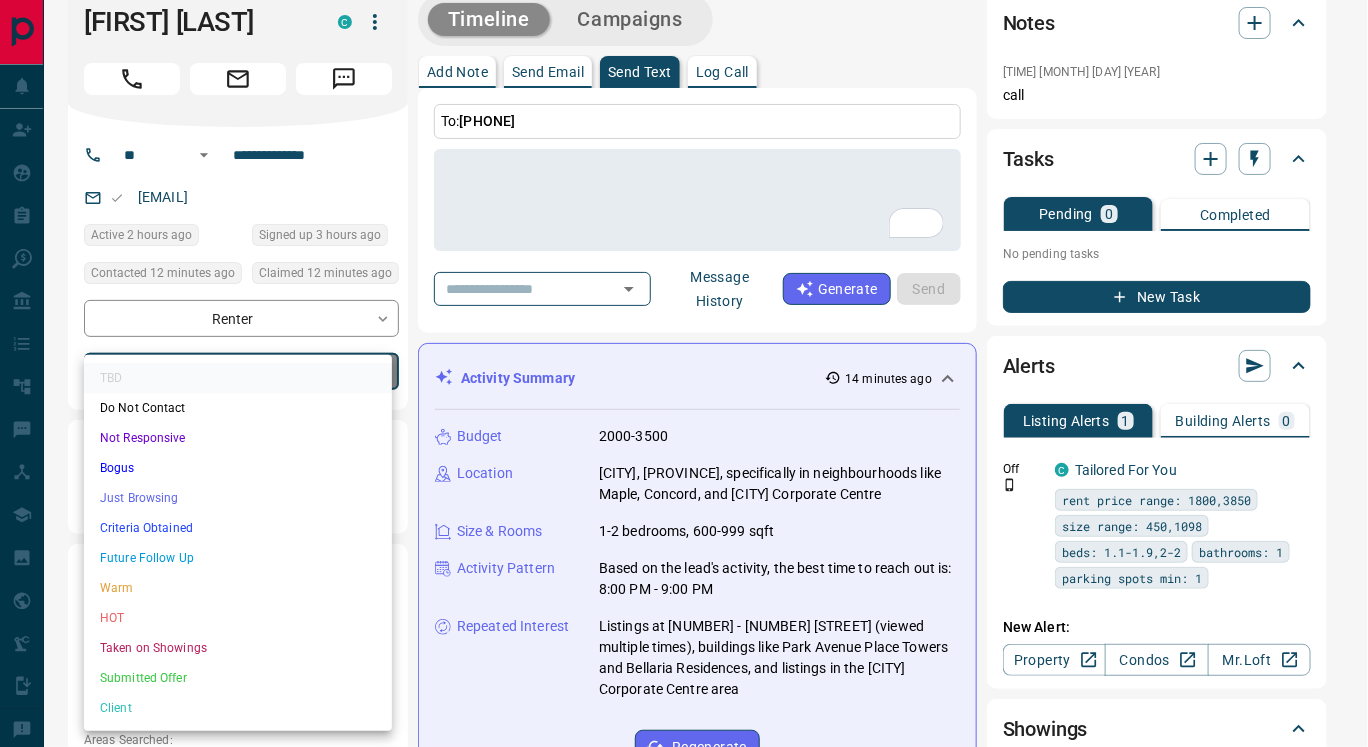 click at bounding box center (684, 373) 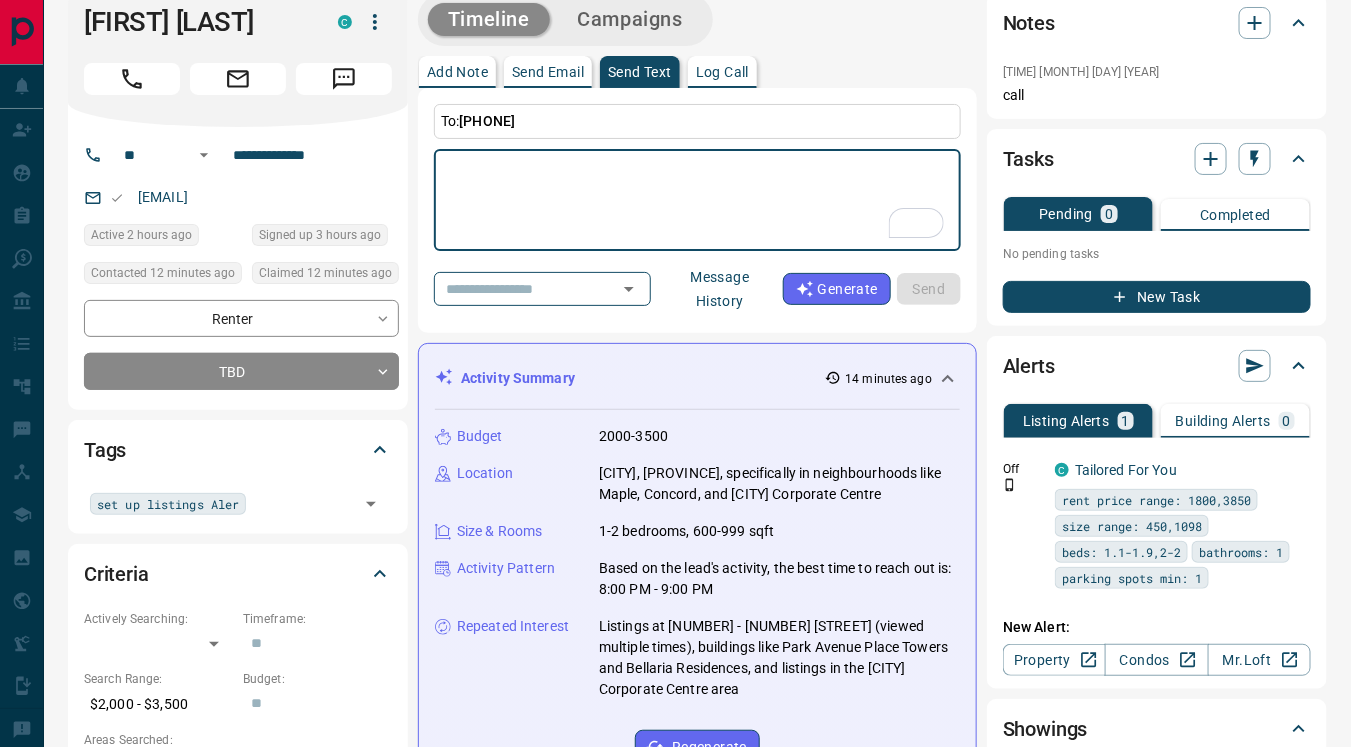 click at bounding box center [697, 200] 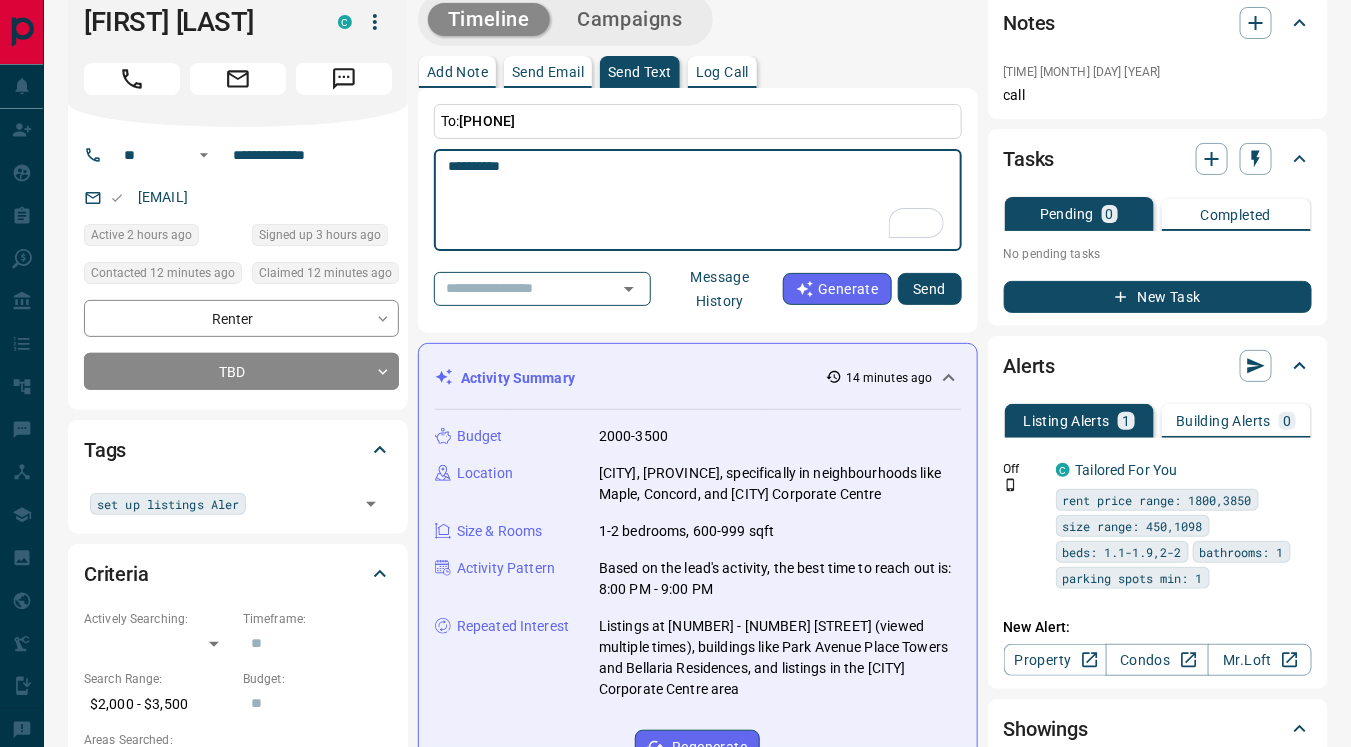 paste on "**********" 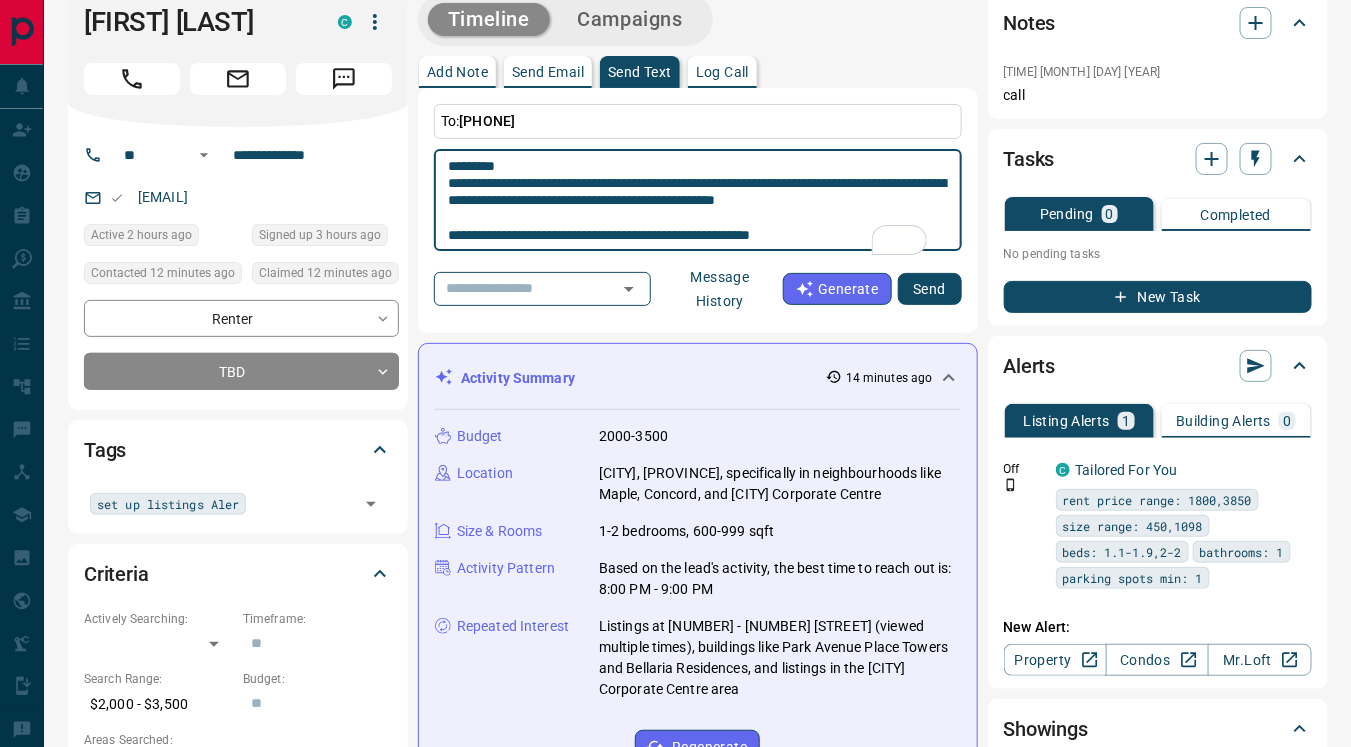 scroll, scrollTop: 397, scrollLeft: 0, axis: vertical 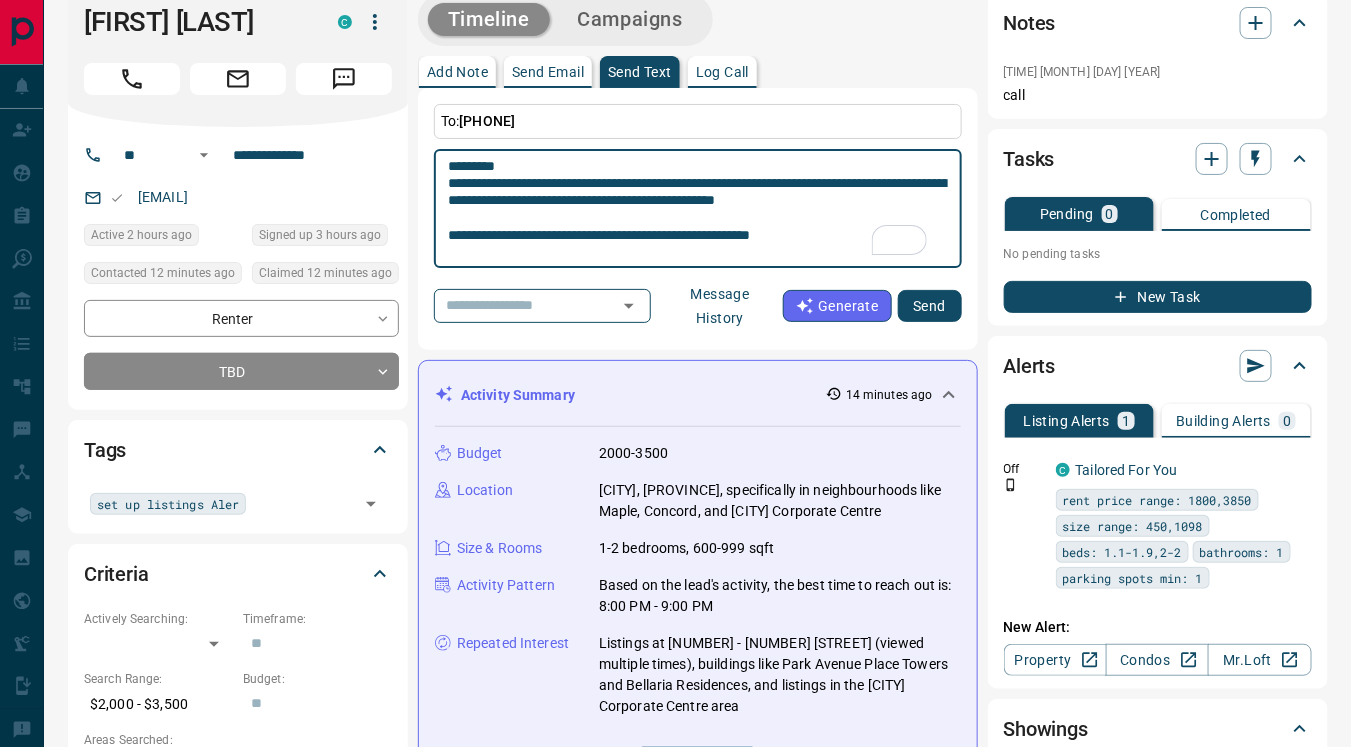click on "**********" at bounding box center [698, 209] 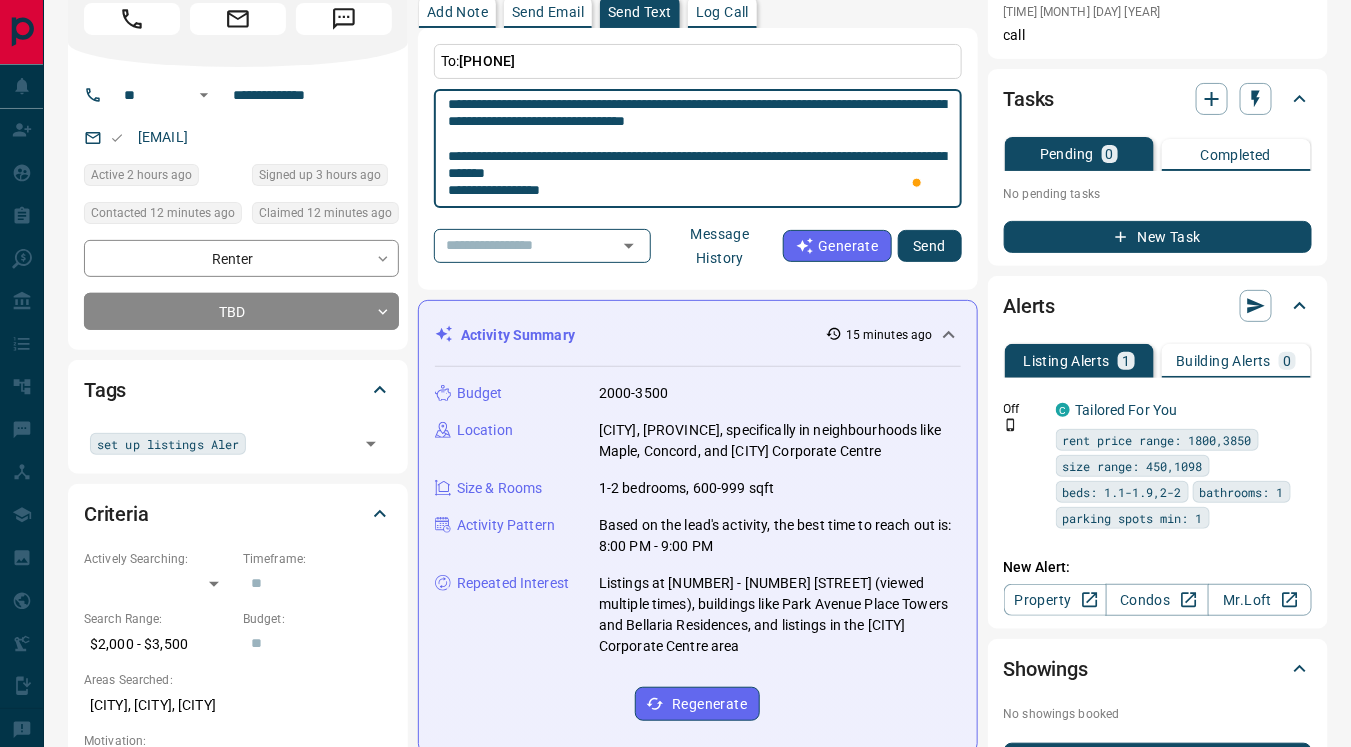 type on "**********" 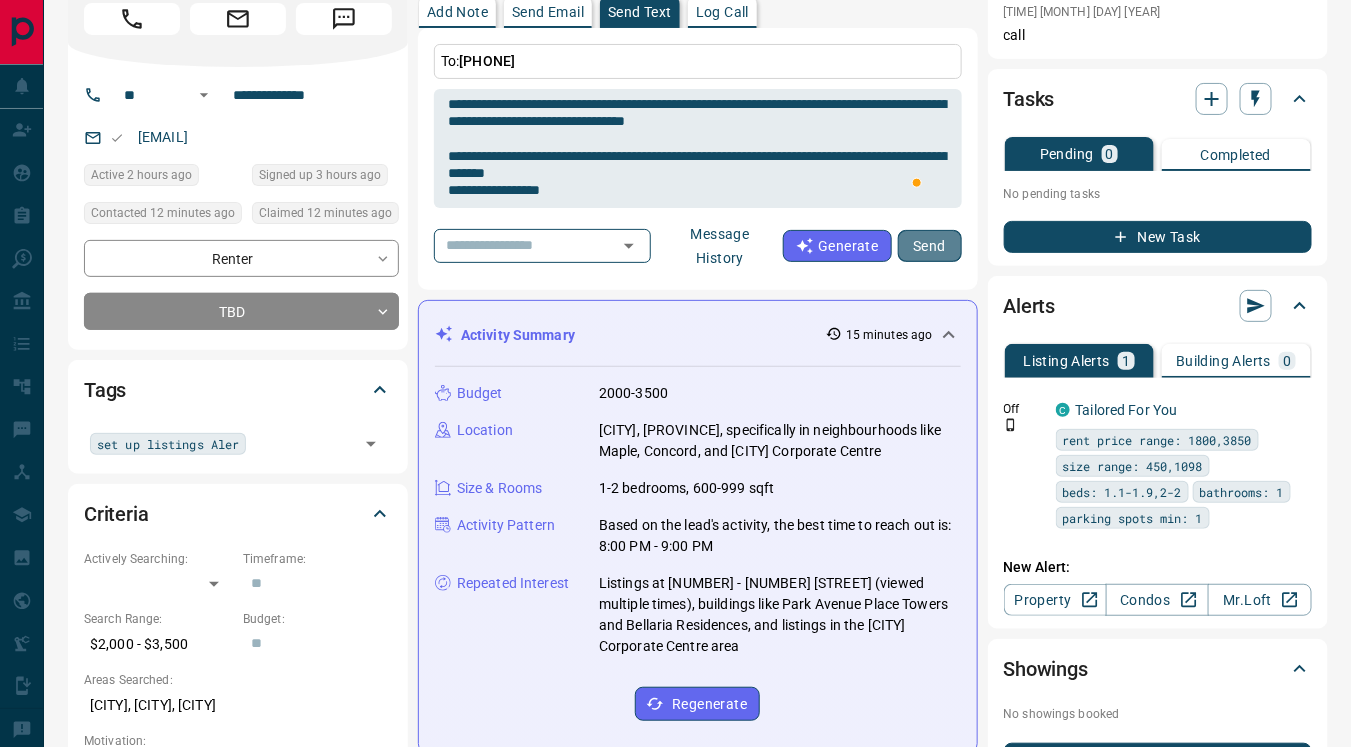 click on "Send" at bounding box center (930, 246) 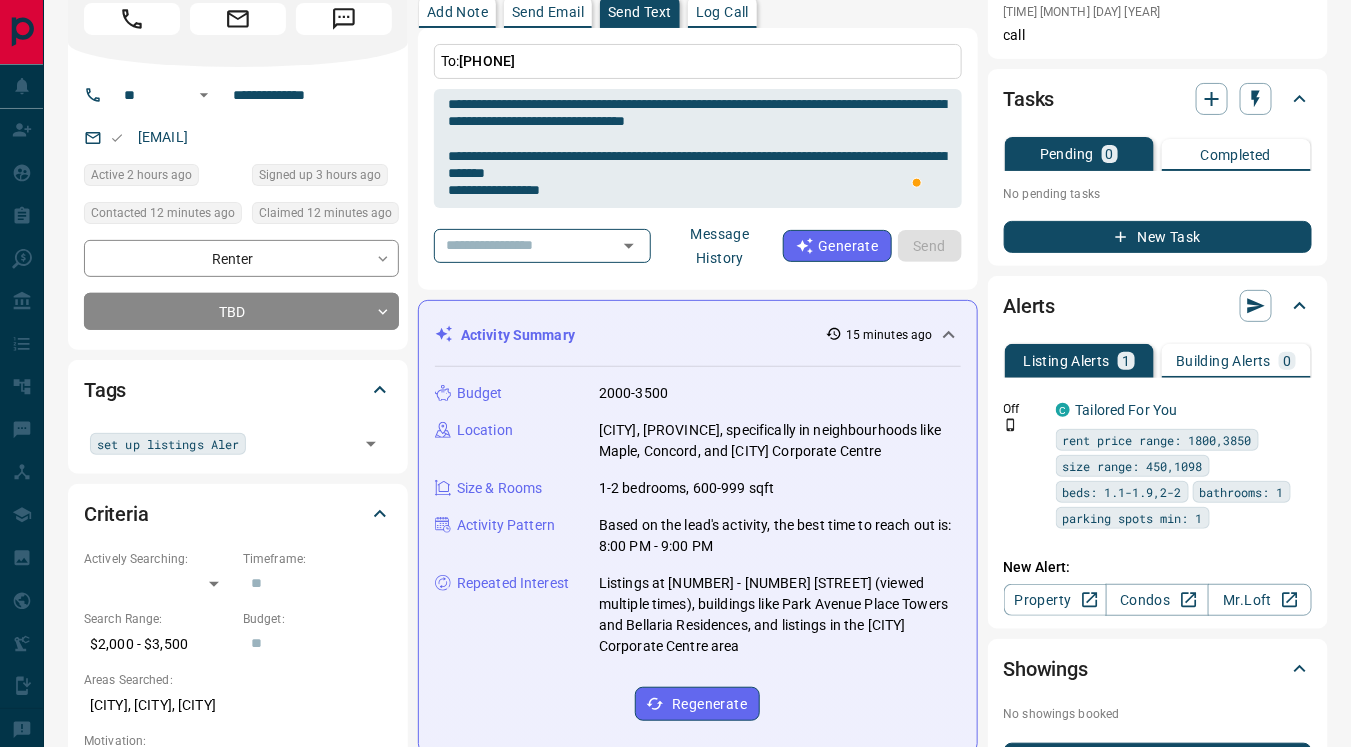 type 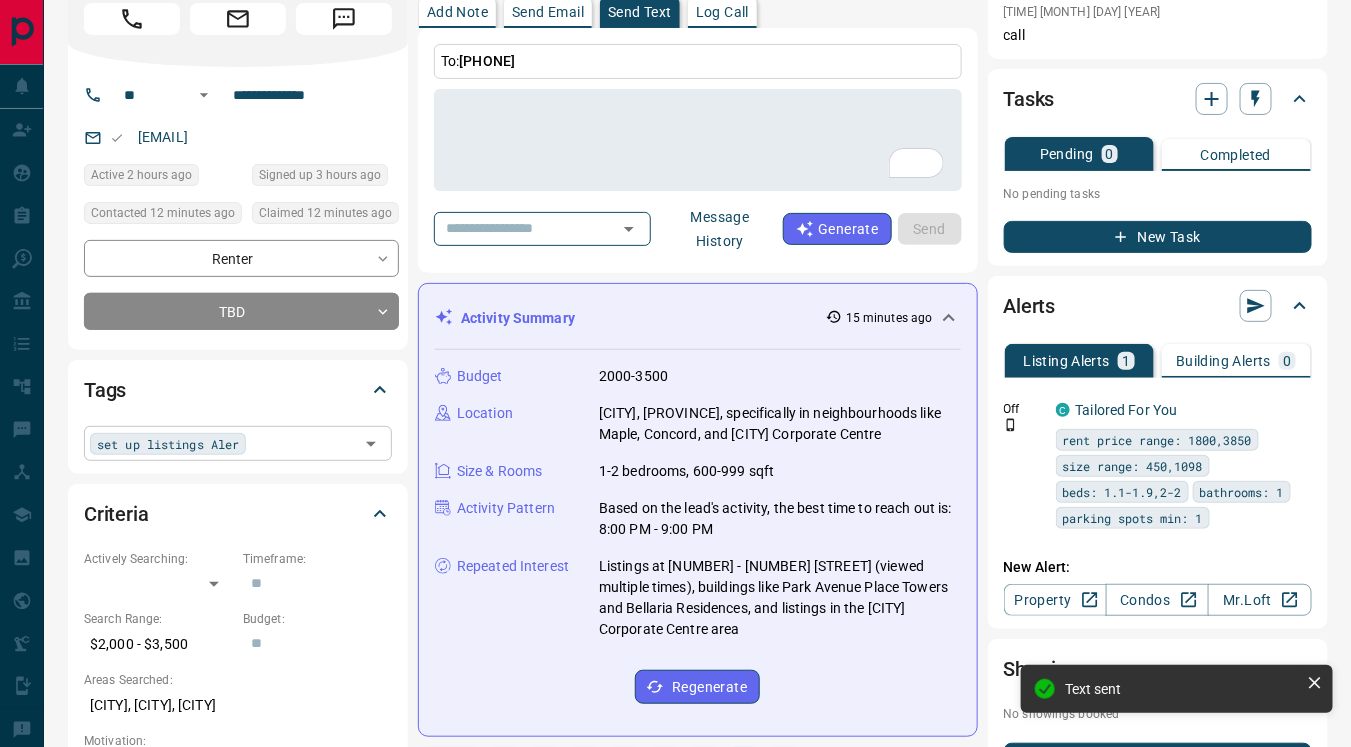click at bounding box center [302, 443] 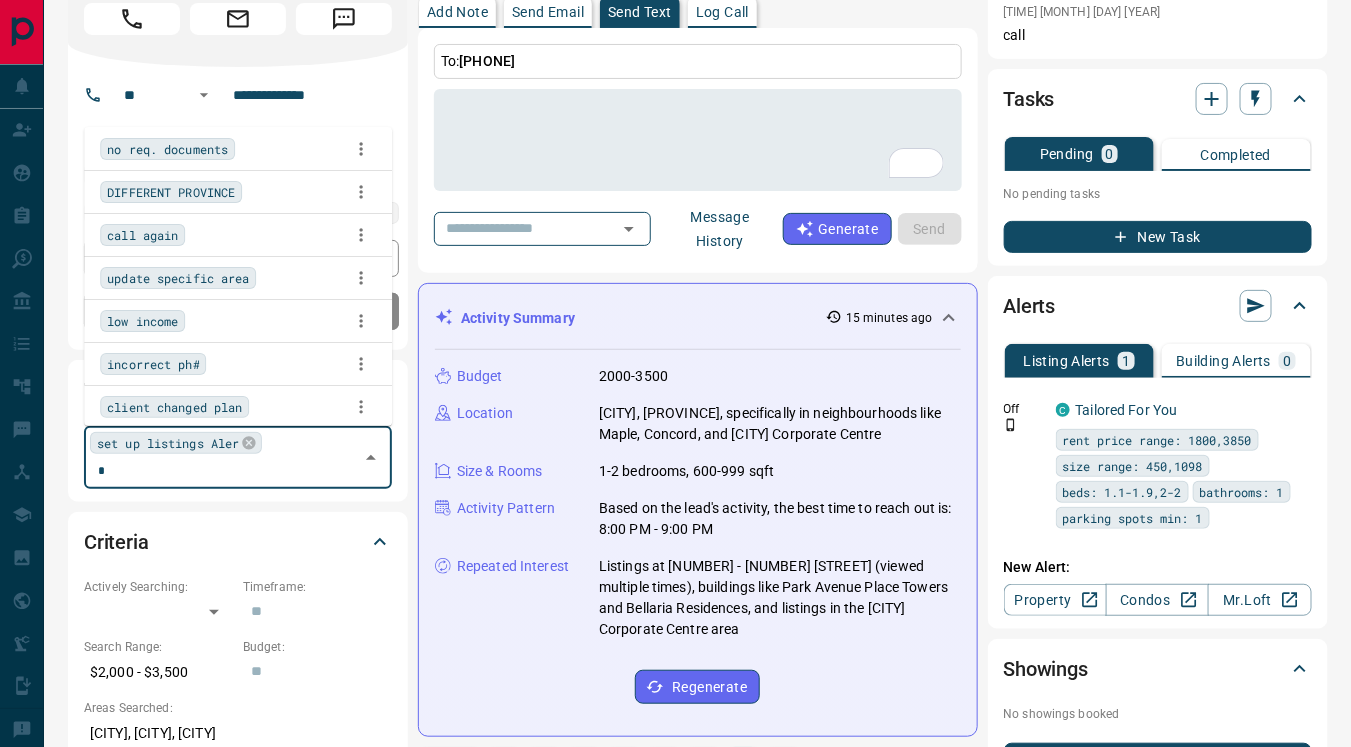 type on "**" 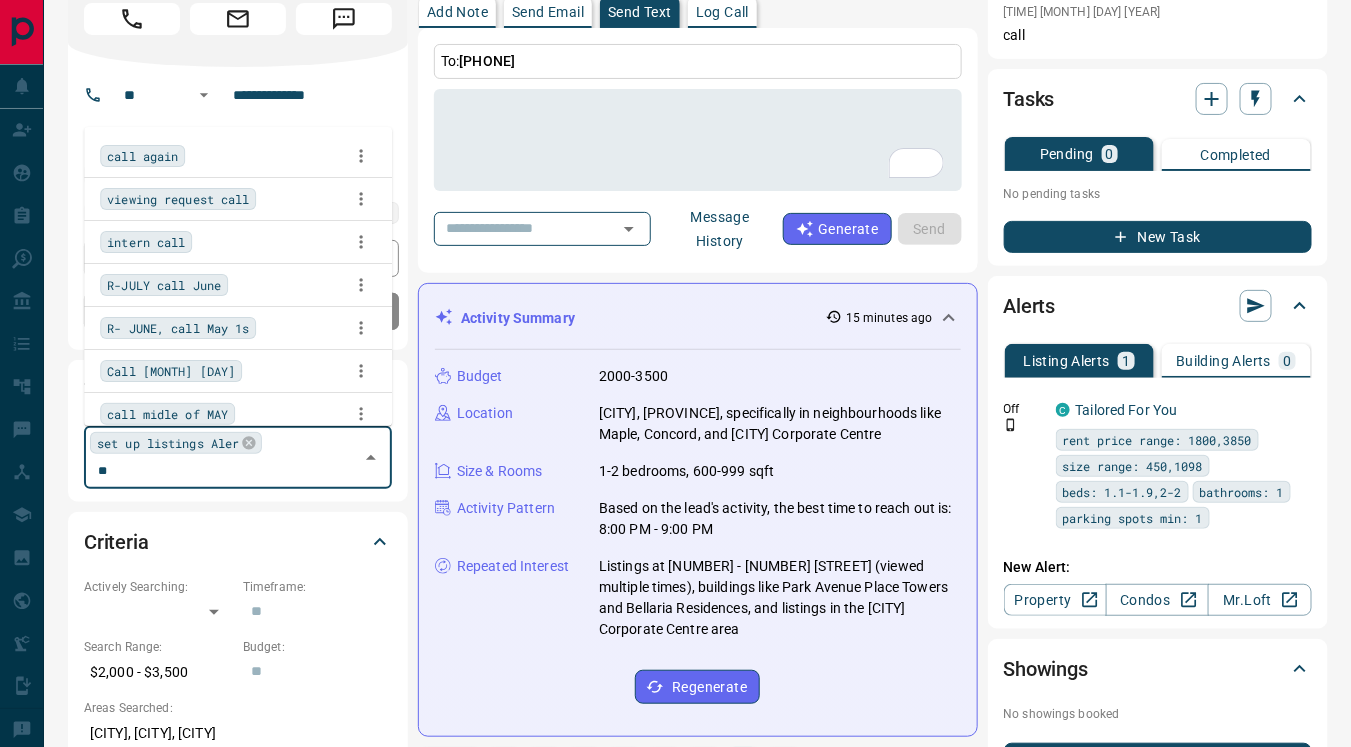 click on "call again" at bounding box center (142, 156) 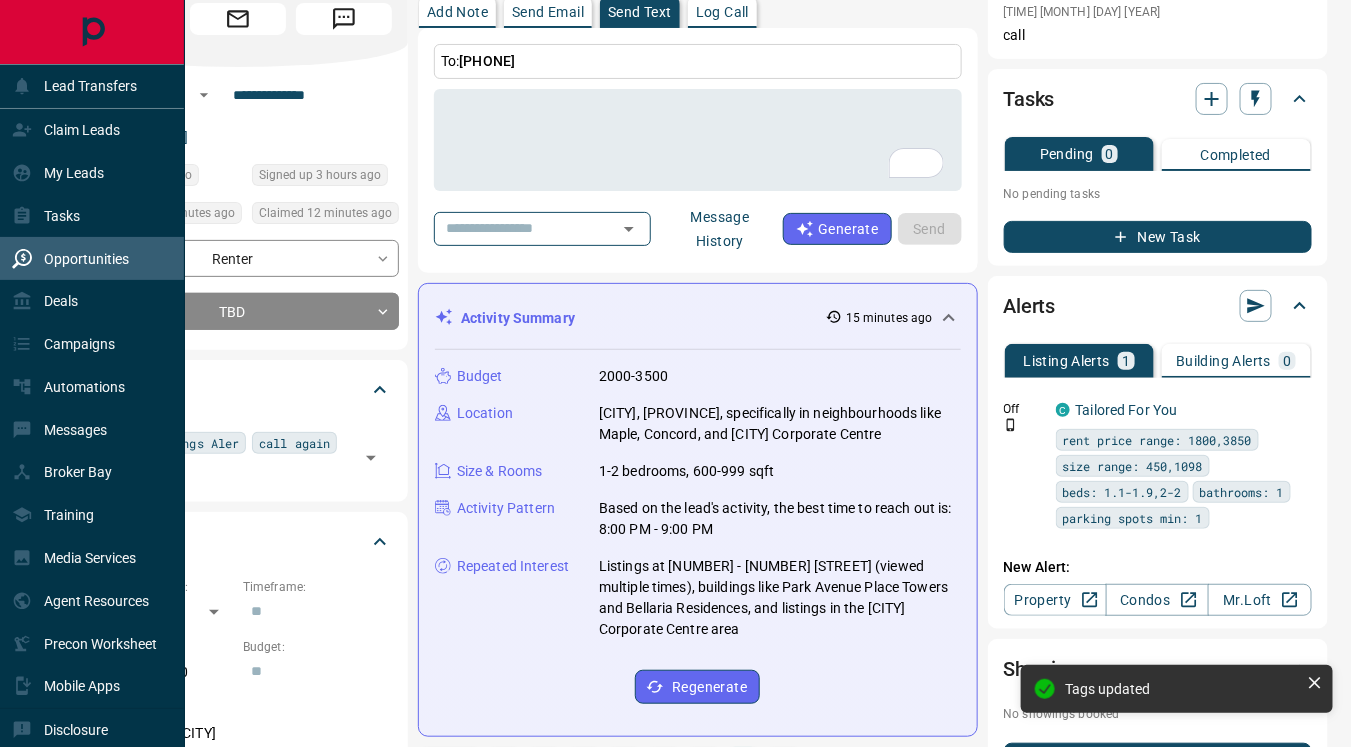 click on "Opportunities" at bounding box center [86, 259] 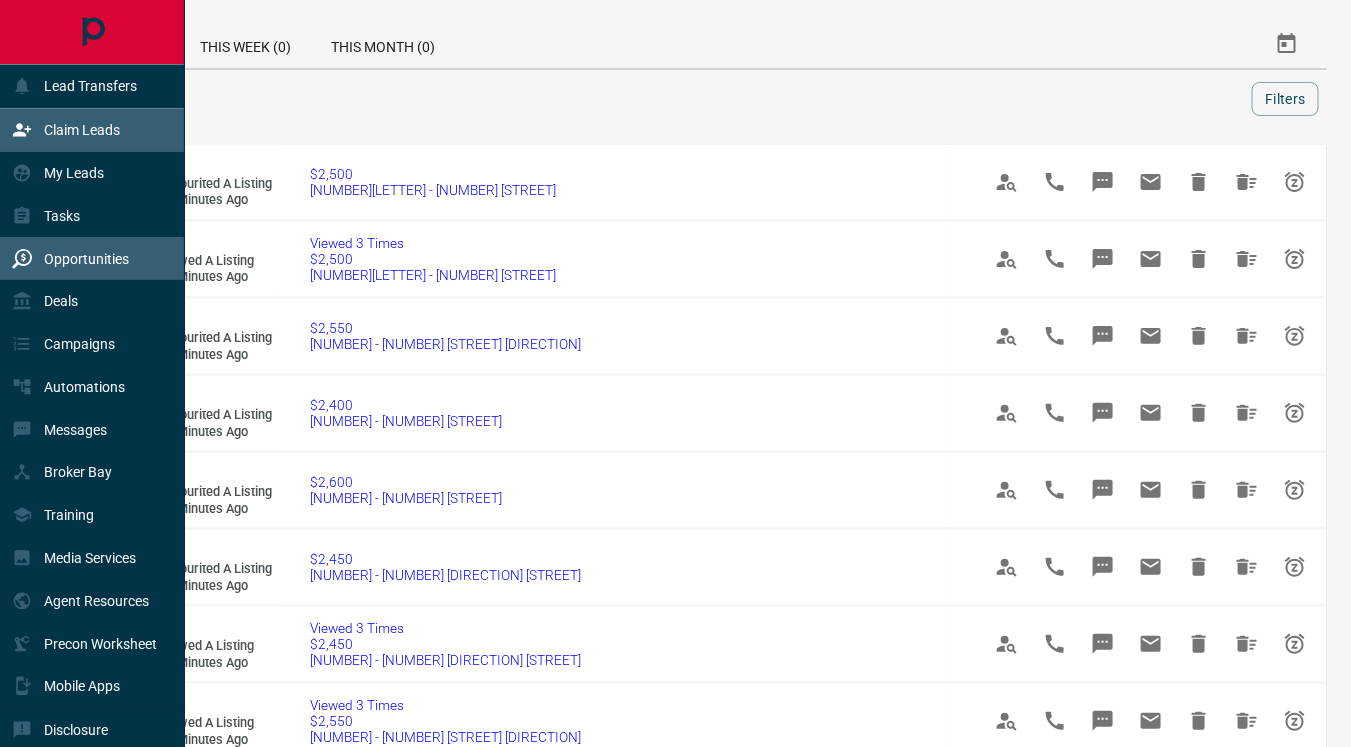click on "Claim Leads" at bounding box center [82, 130] 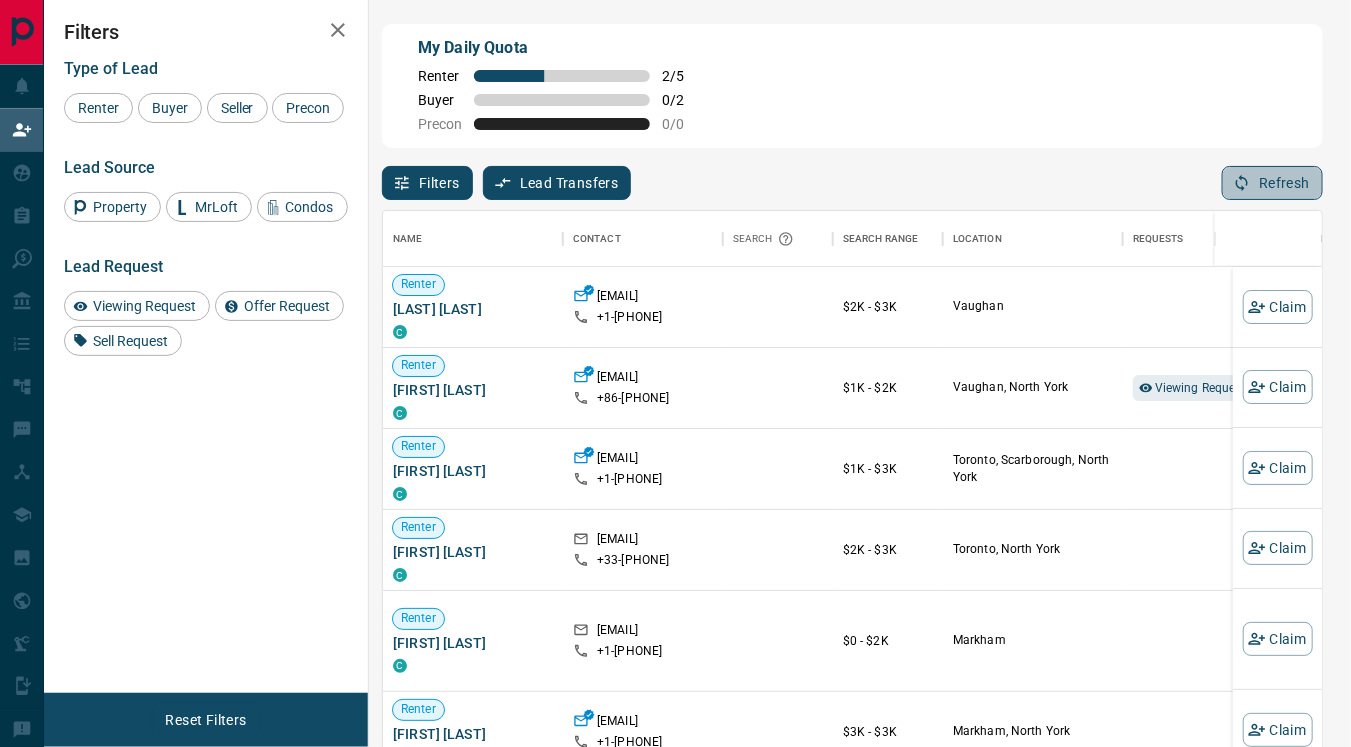 click on "Refresh" at bounding box center (1272, 183) 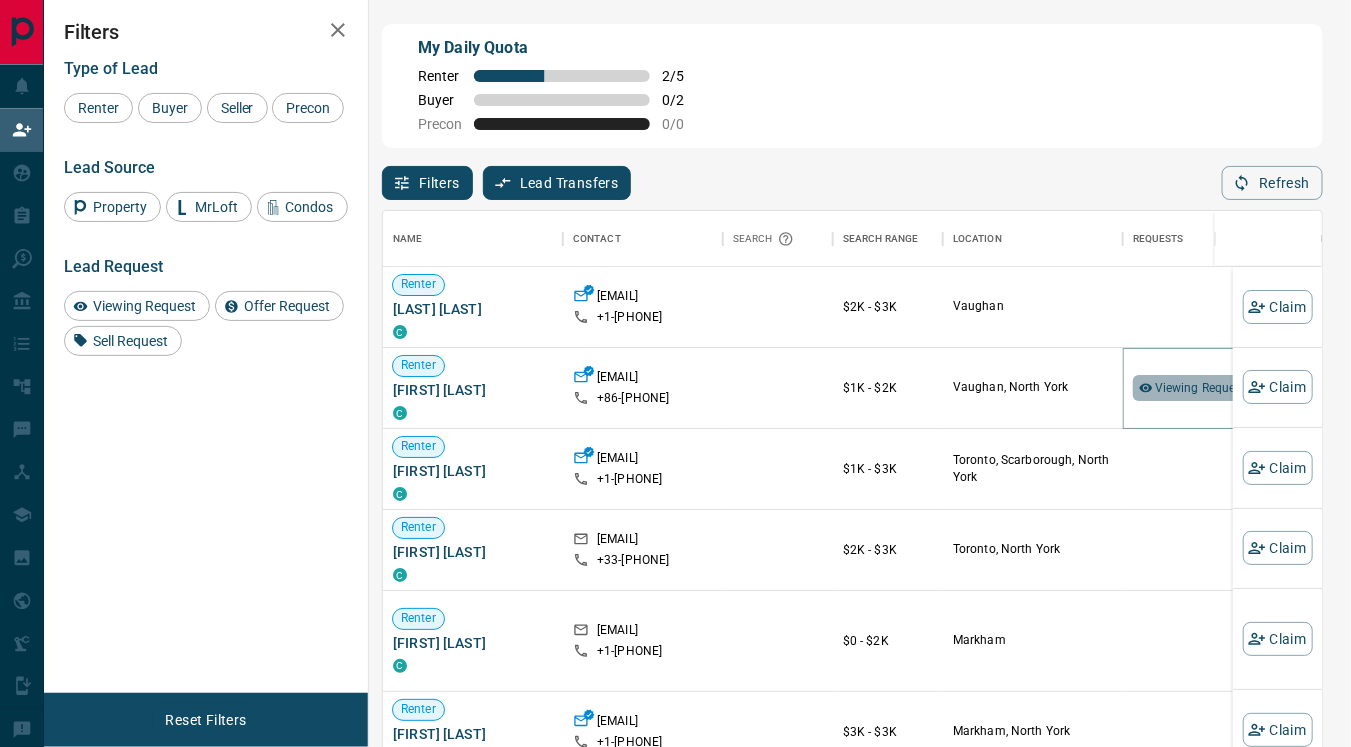 click on "Viewing Request   ( 3 )" at bounding box center (1210, 388) 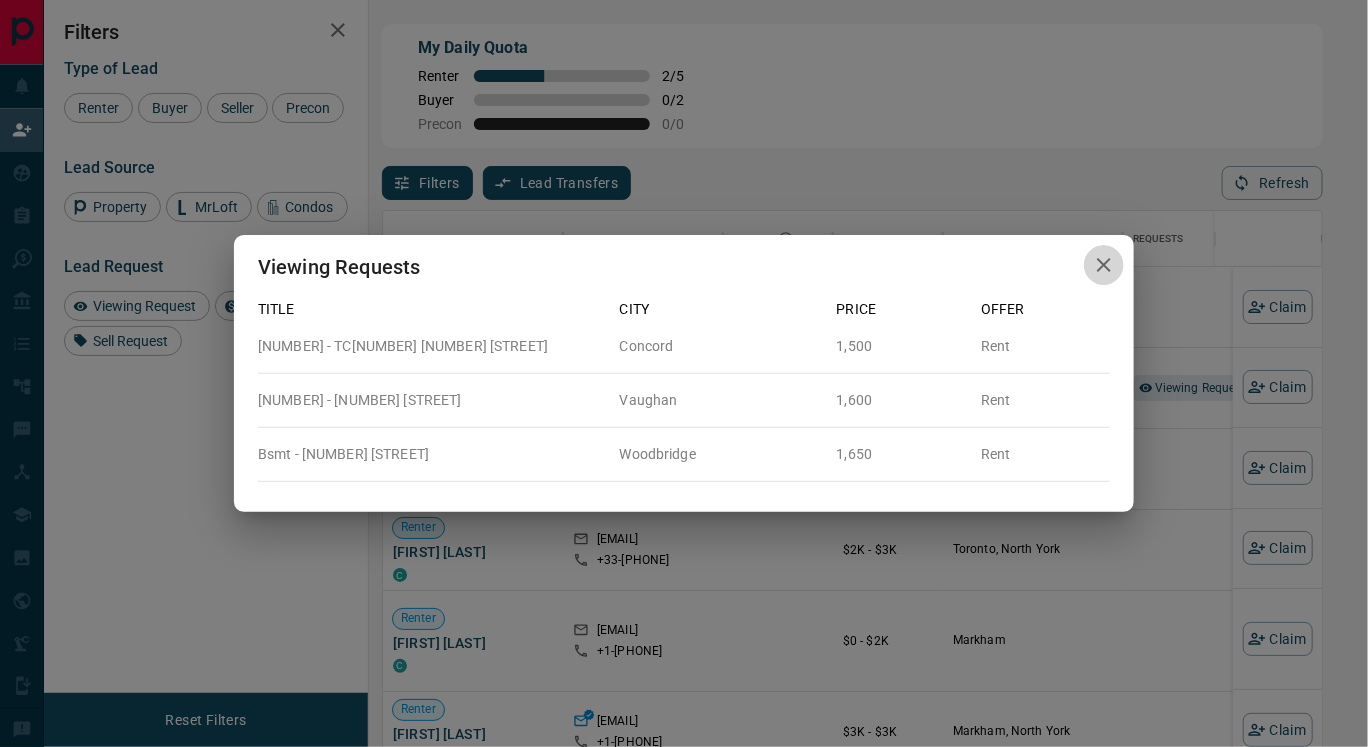 click 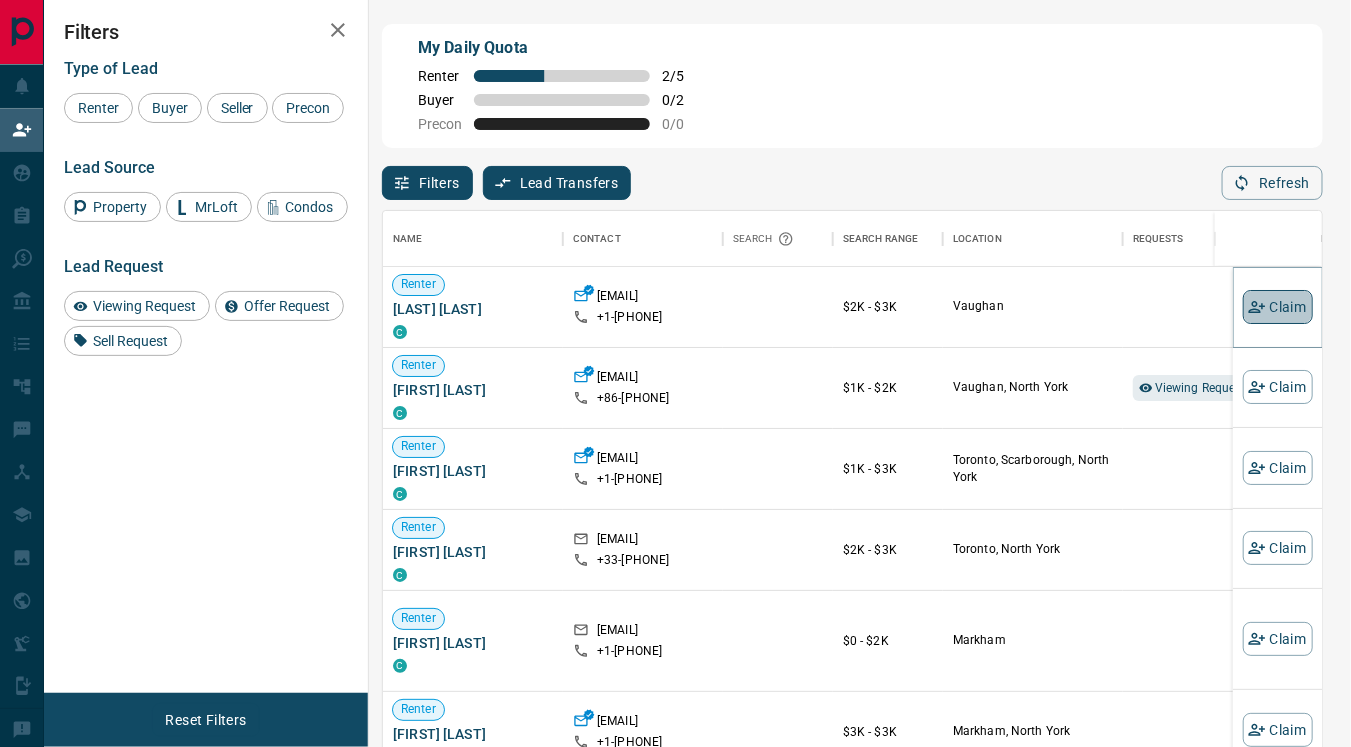 click 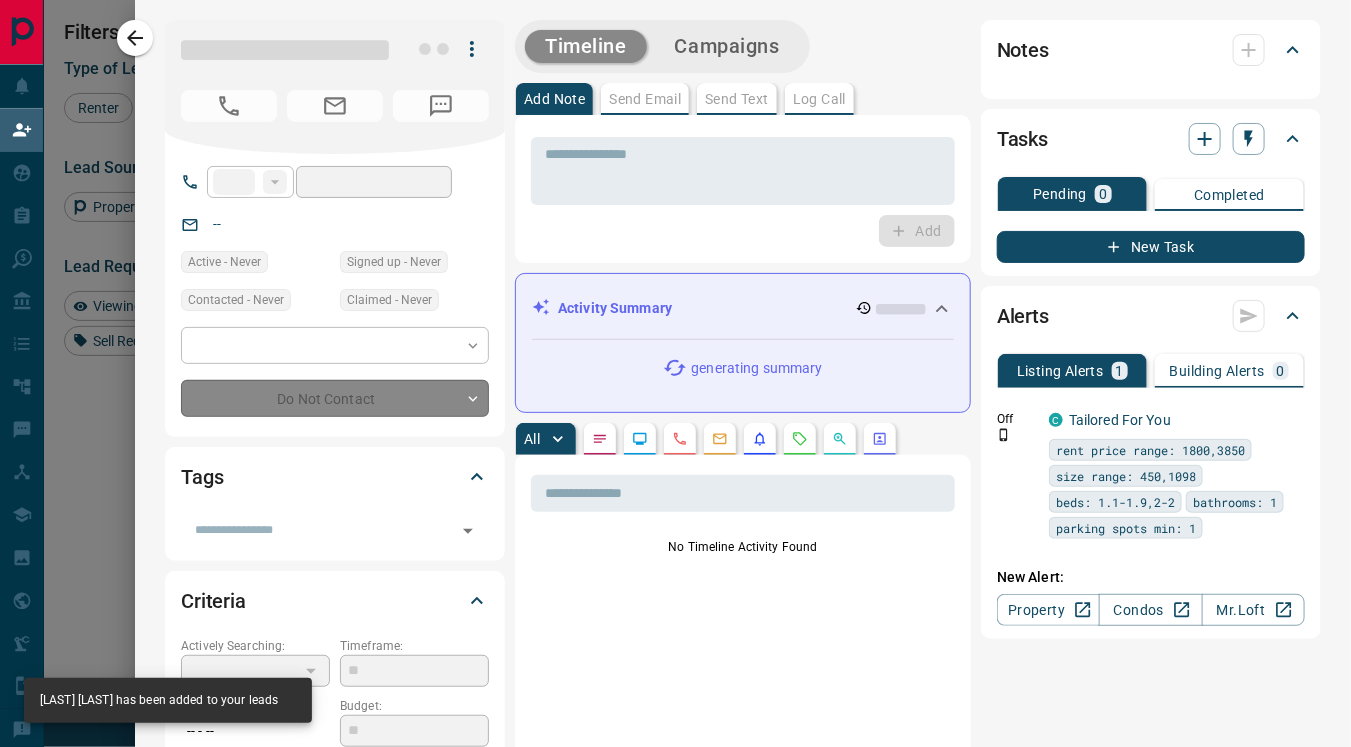 type on "**" 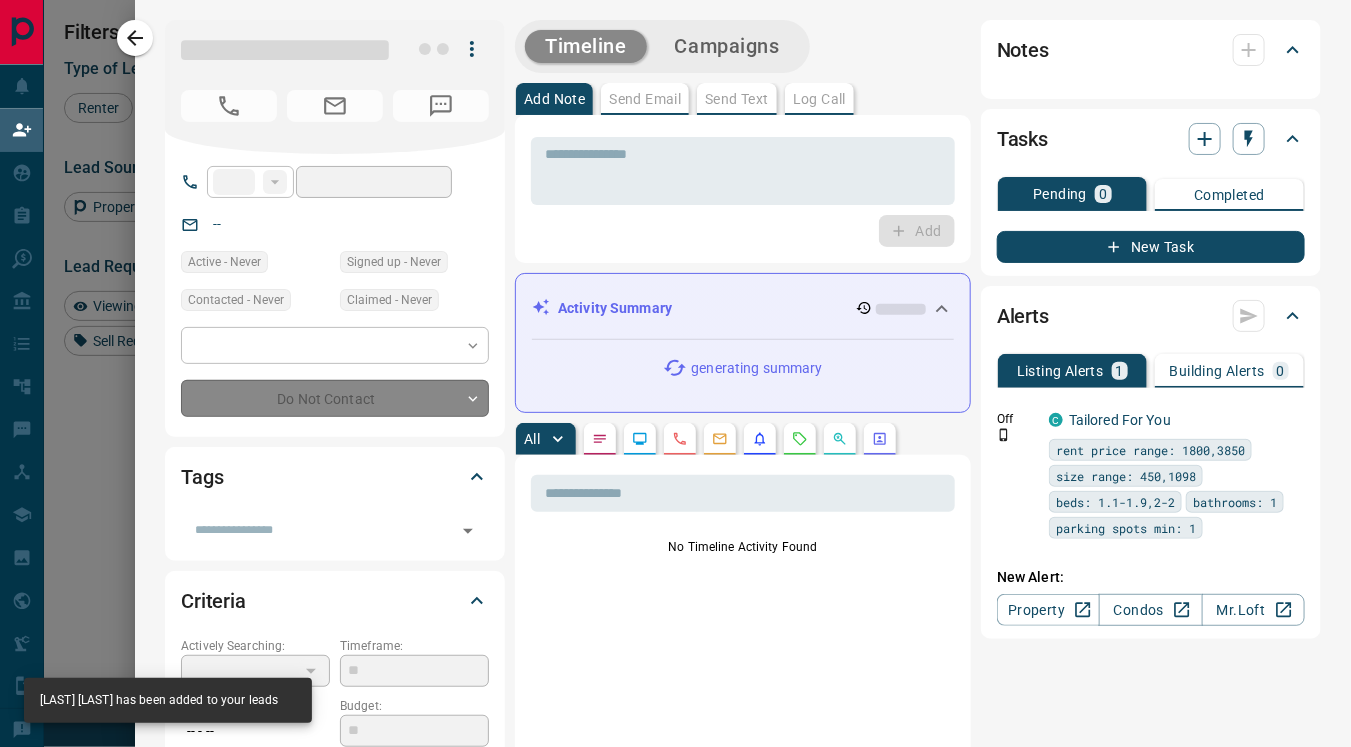 type on "**********" 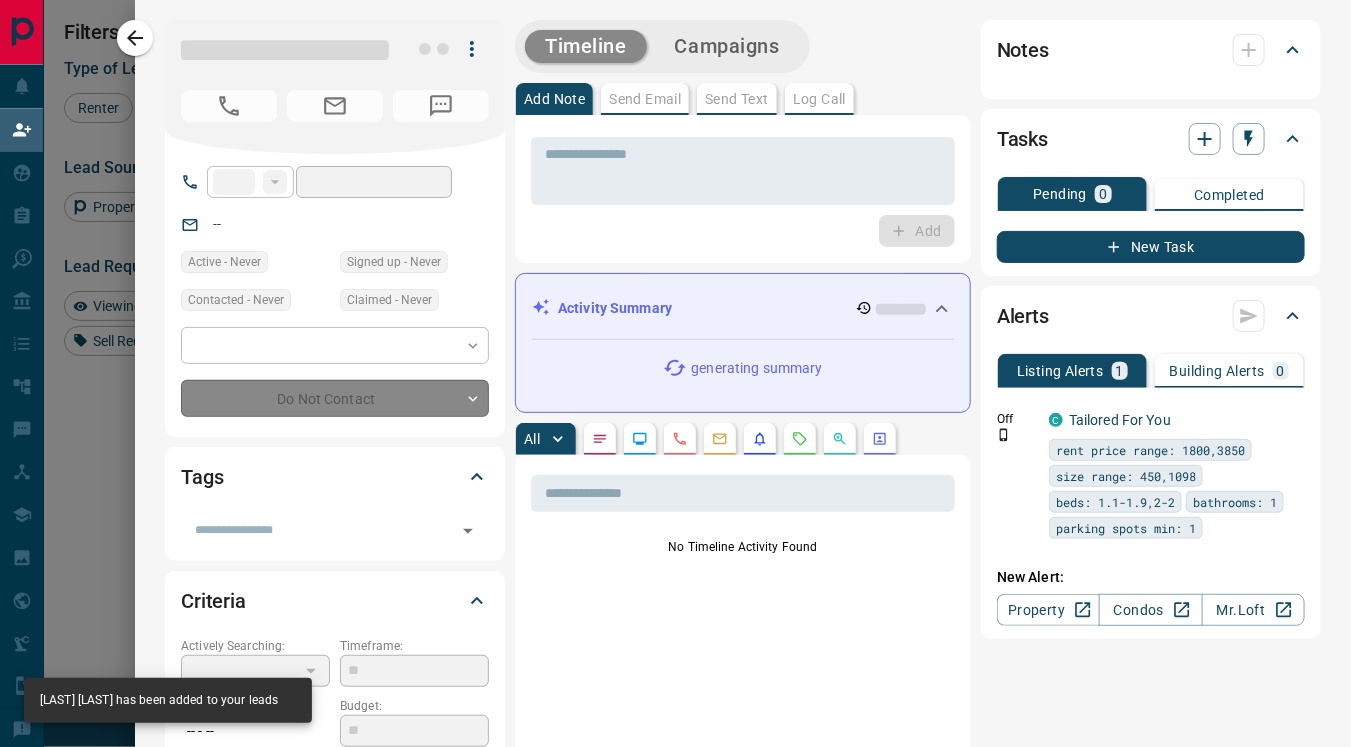 type on "**********" 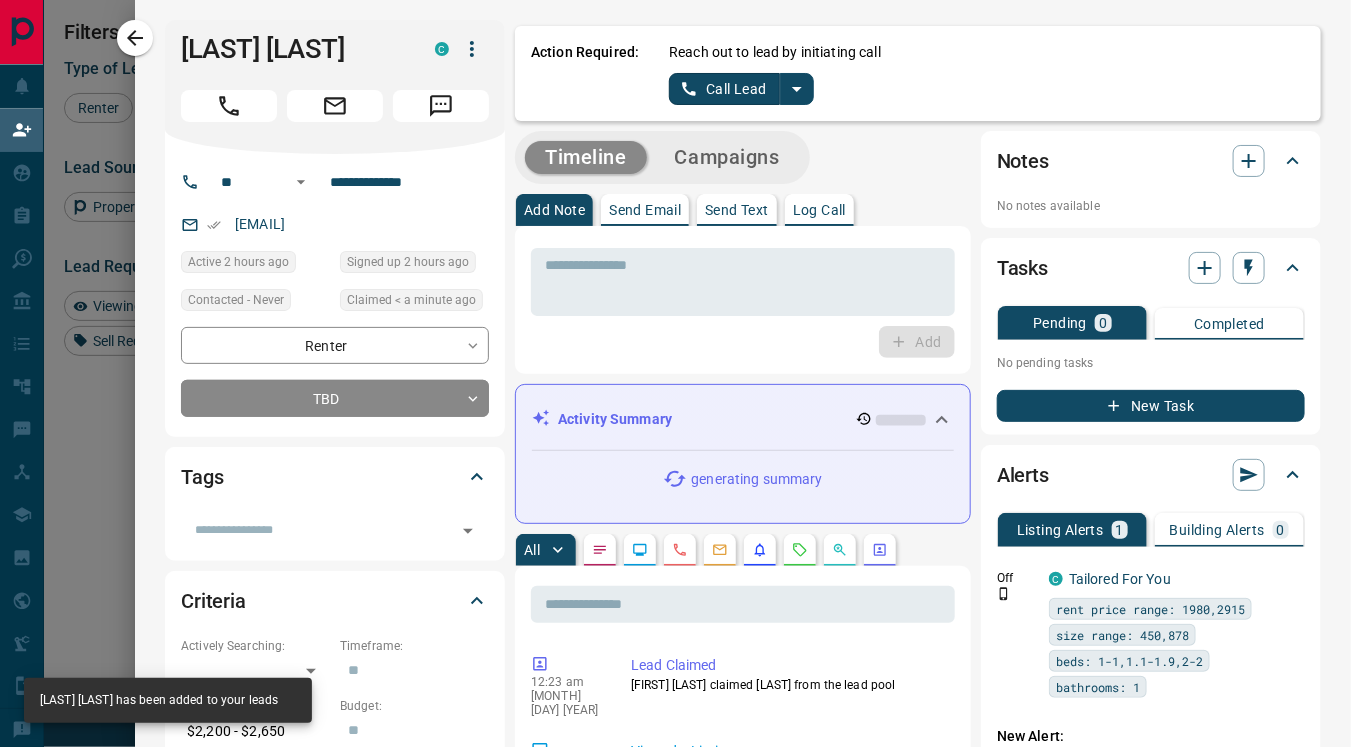 click 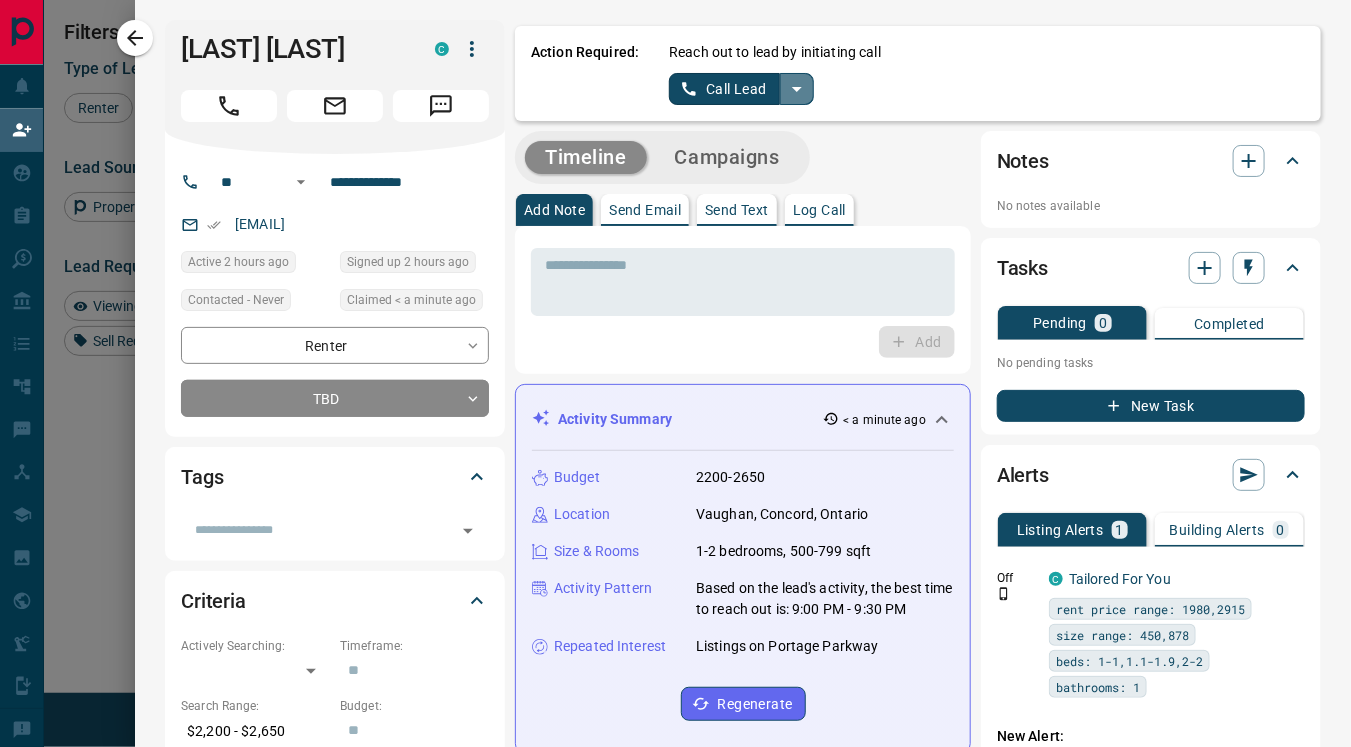 click 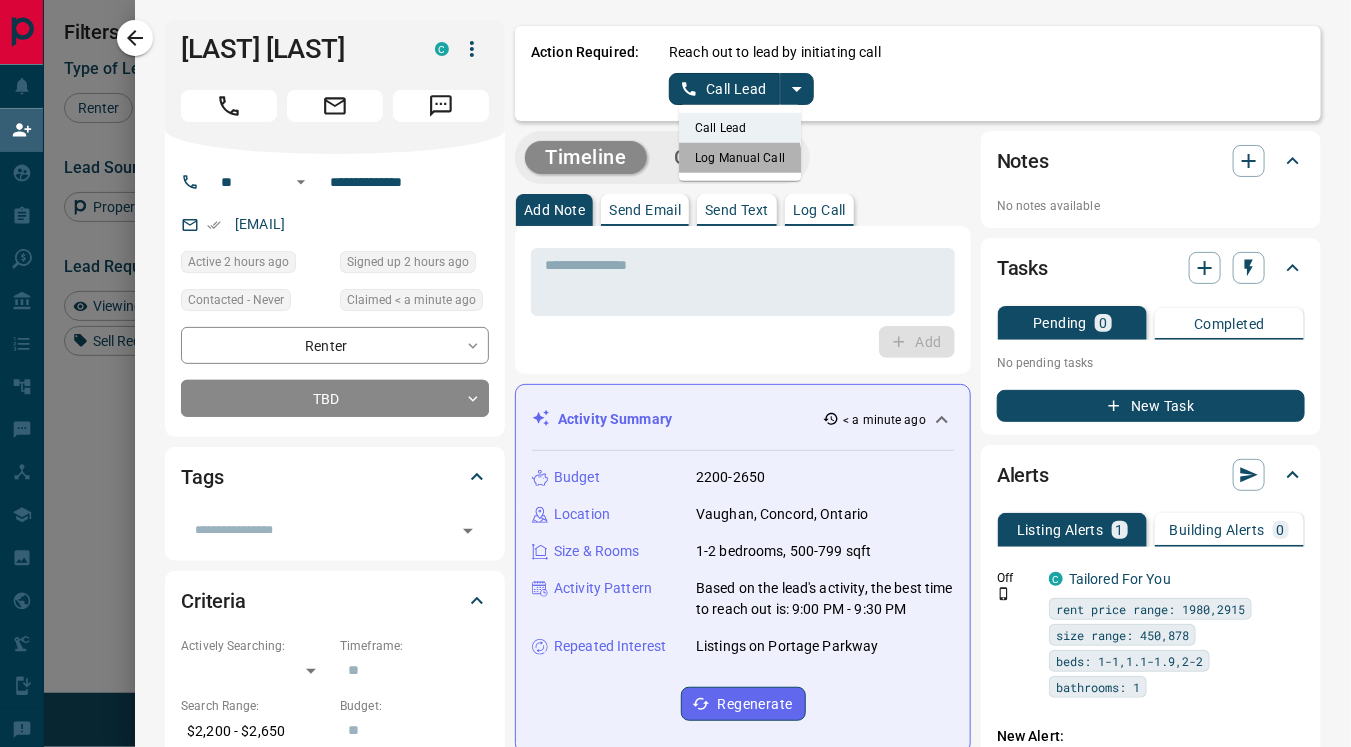 click on "Log Manual Call" at bounding box center [740, 158] 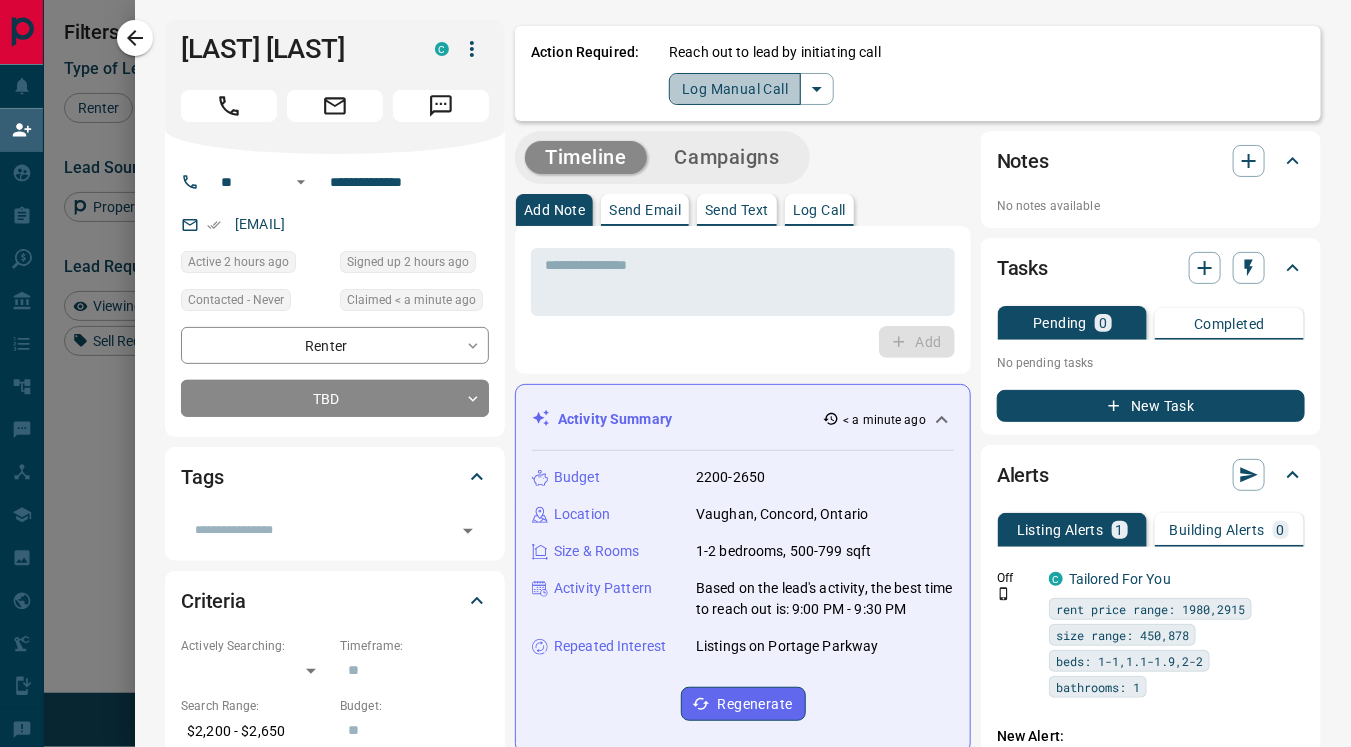 click on "Log Manual Call" at bounding box center [735, 89] 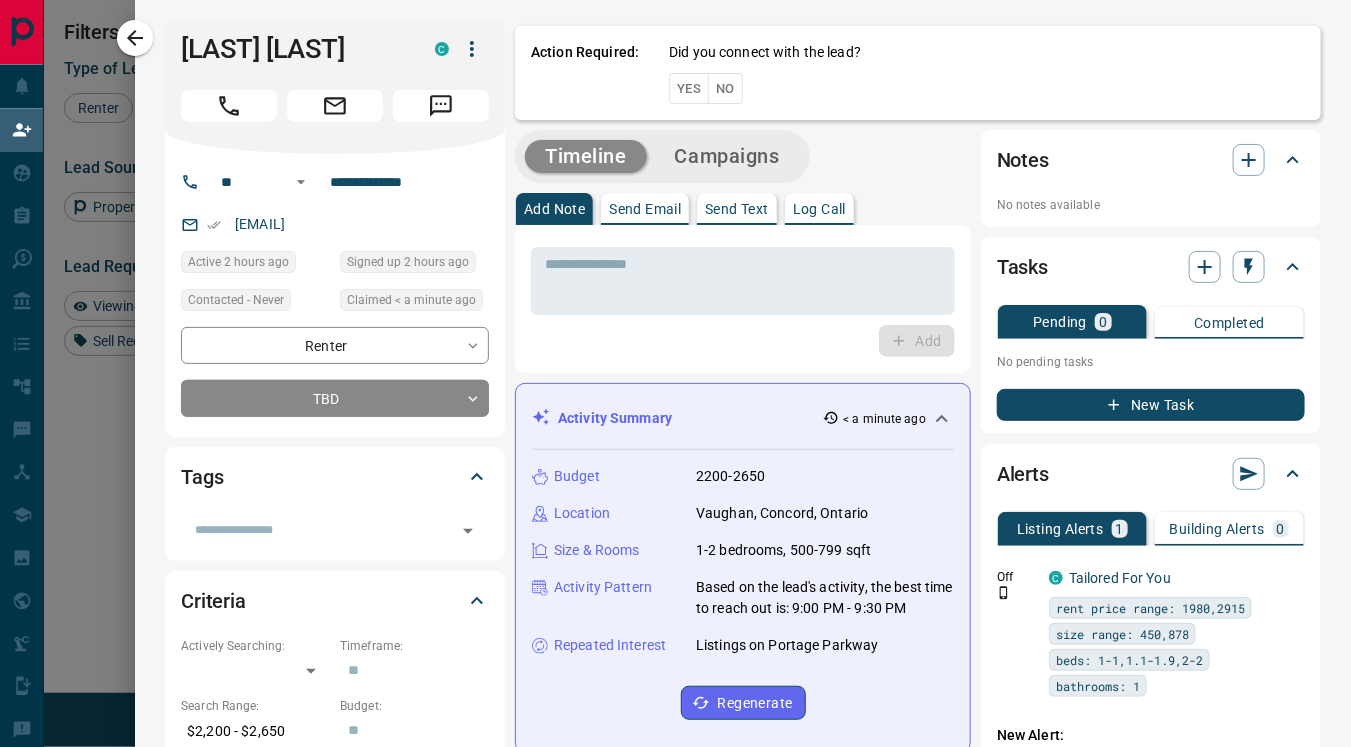click on "Yes" at bounding box center (689, 88) 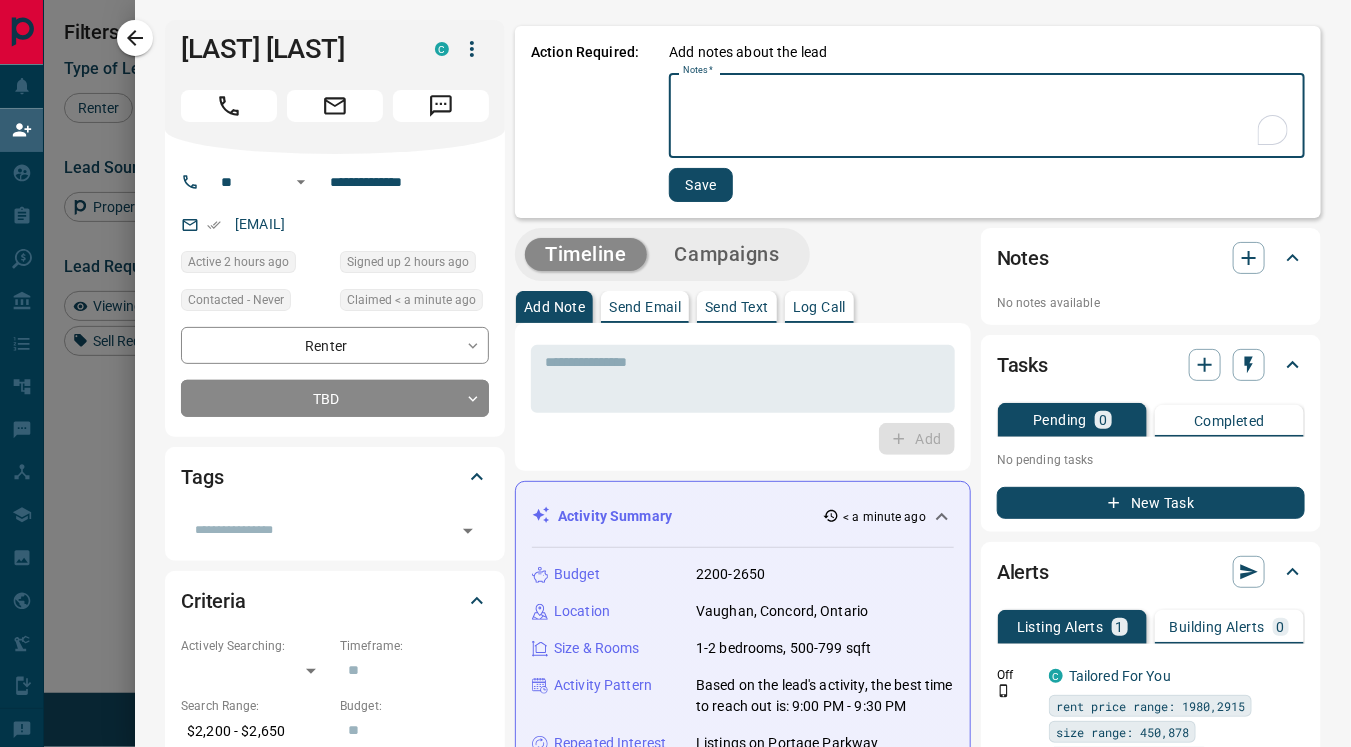click on "Notes   *" at bounding box center (987, 116) 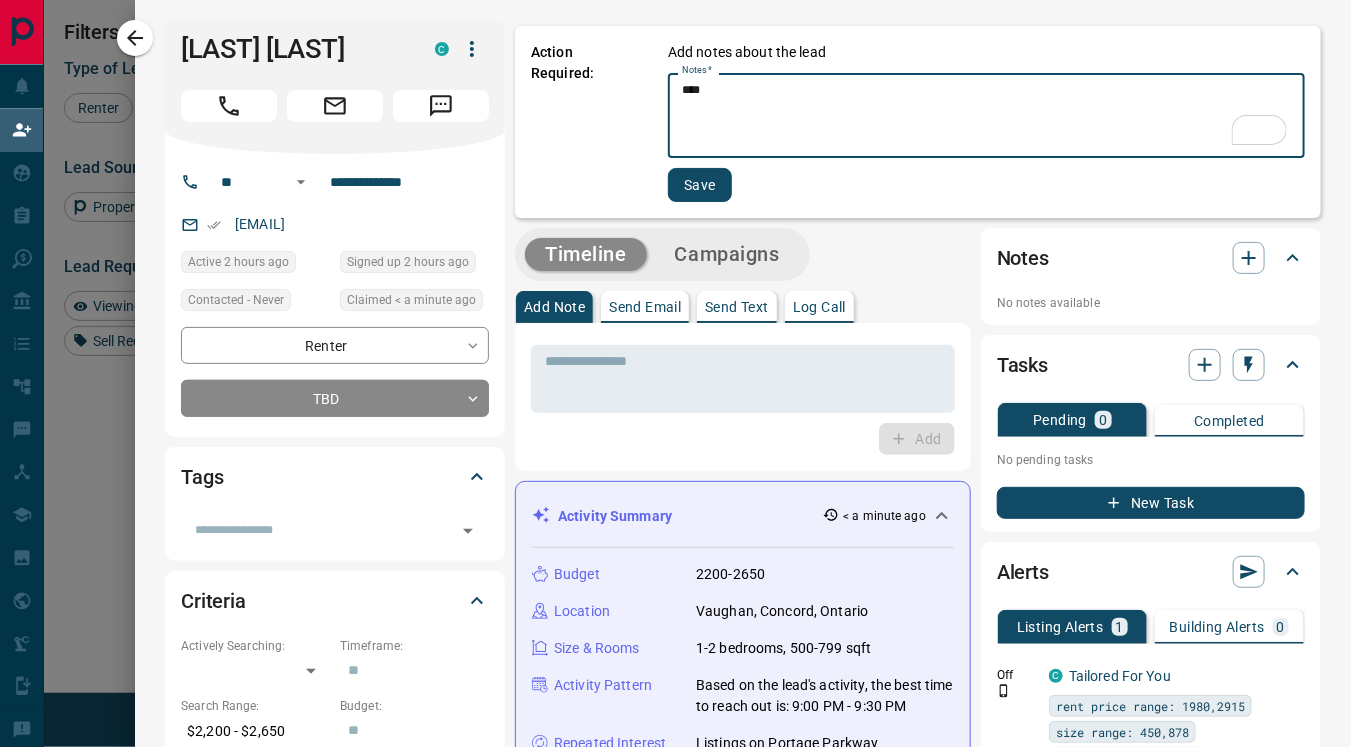 type on "****" 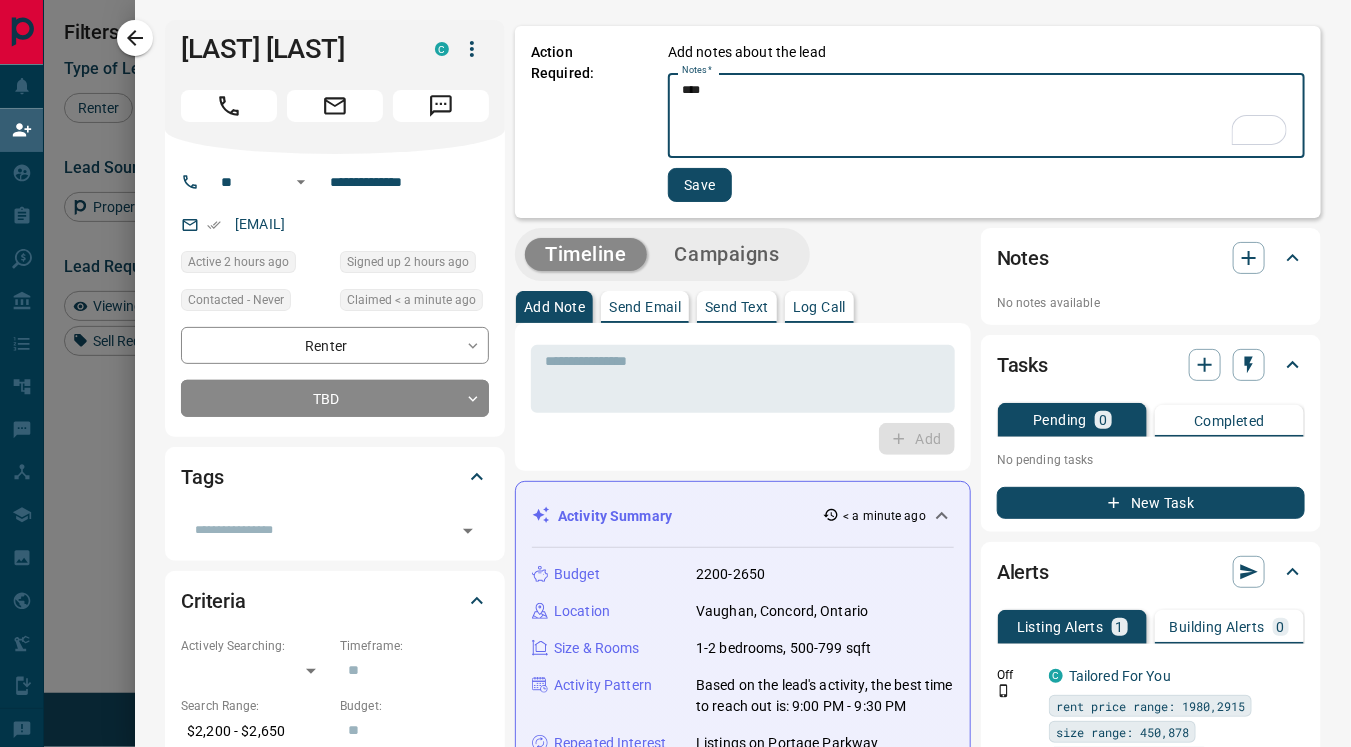 click on "Save" at bounding box center [700, 185] 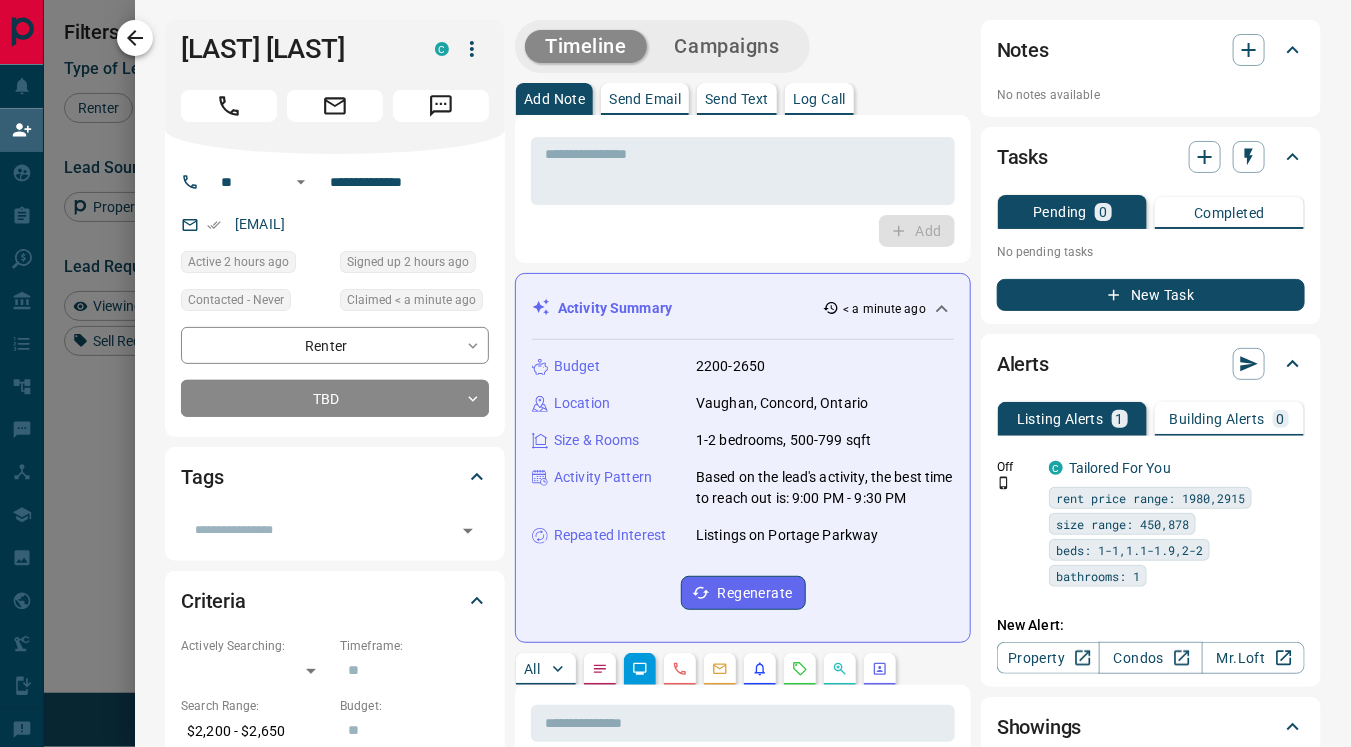 click 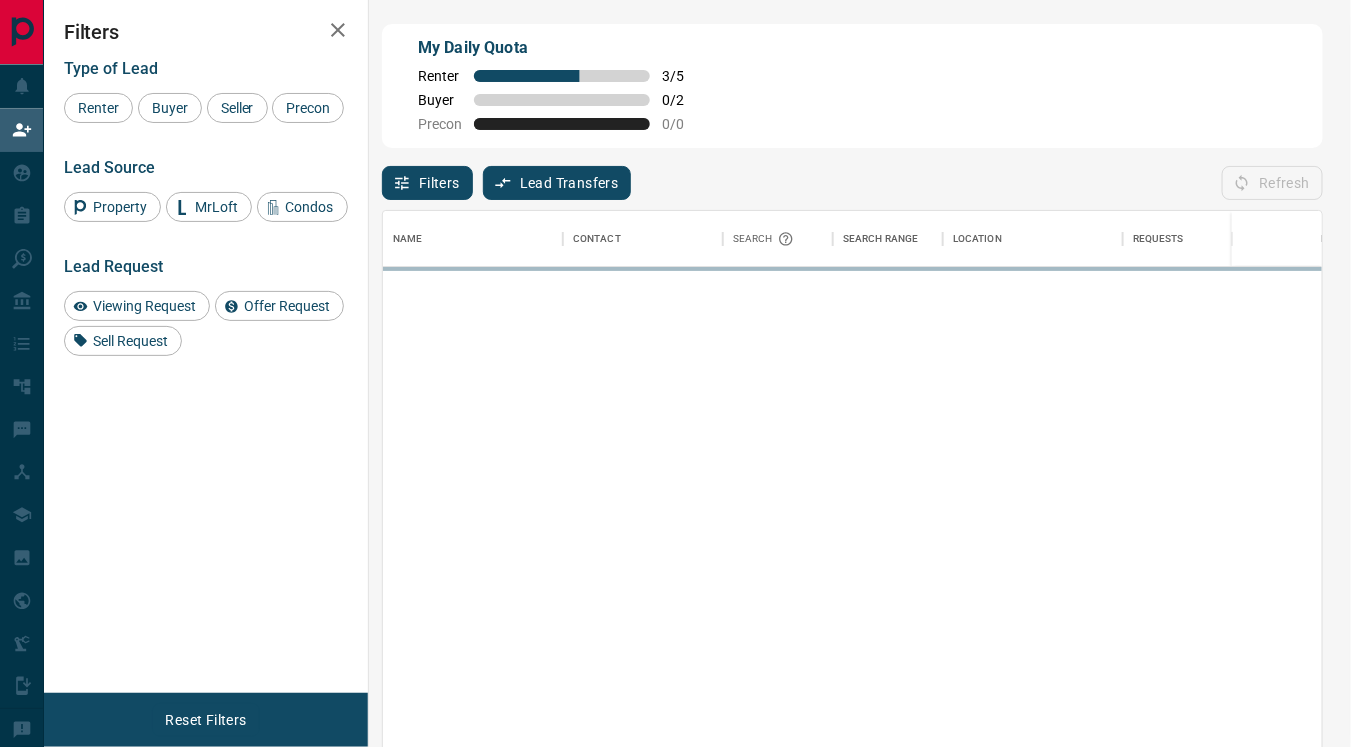 scroll, scrollTop: 18, scrollLeft: 17, axis: both 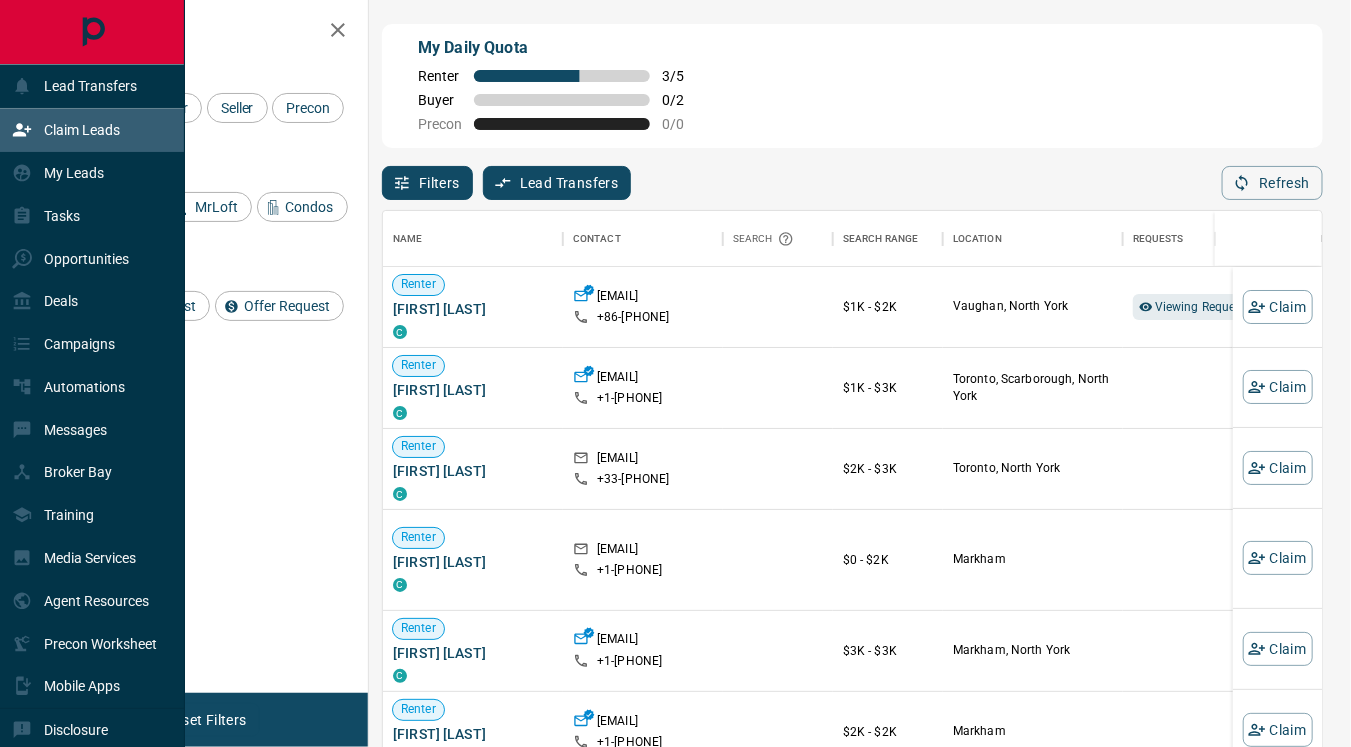 click on "Claim Leads" at bounding box center [82, 130] 